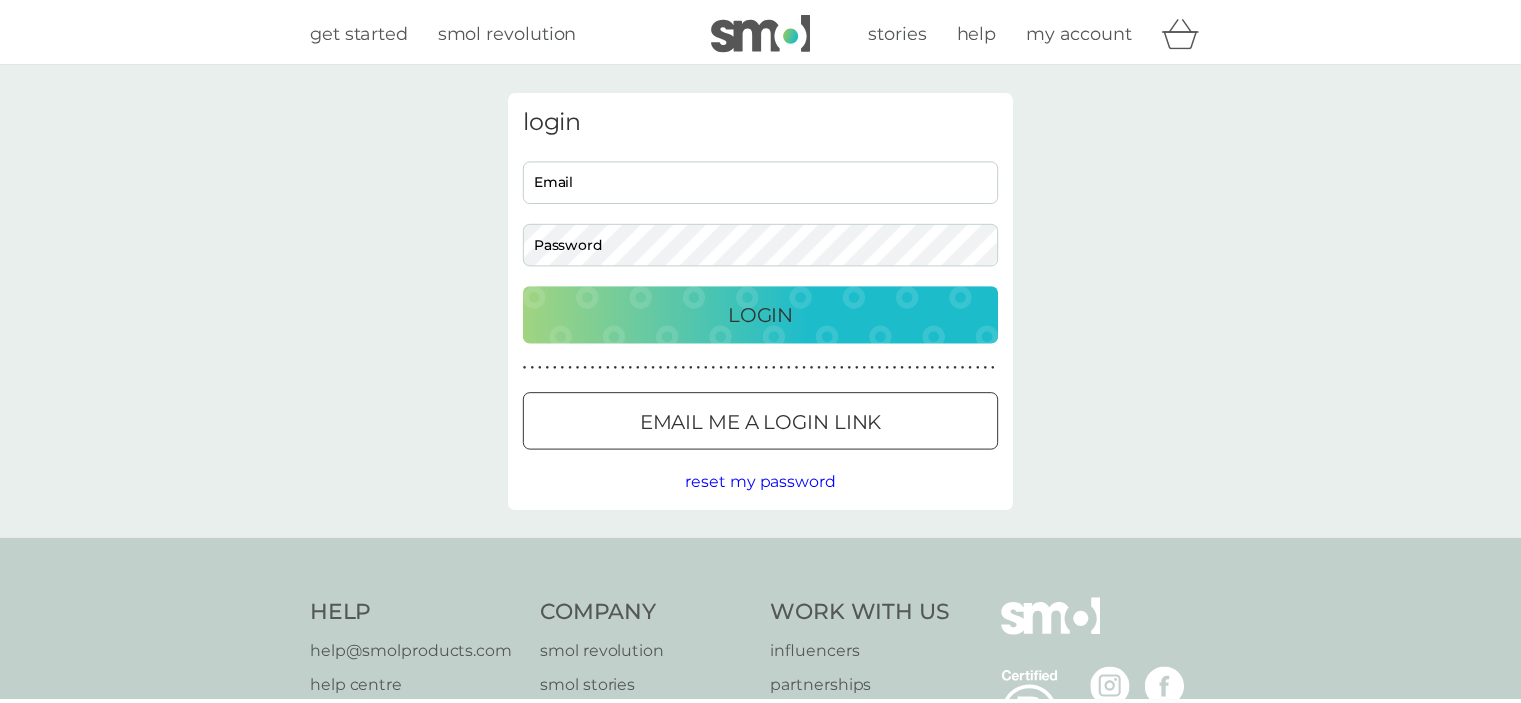 scroll, scrollTop: 0, scrollLeft: 0, axis: both 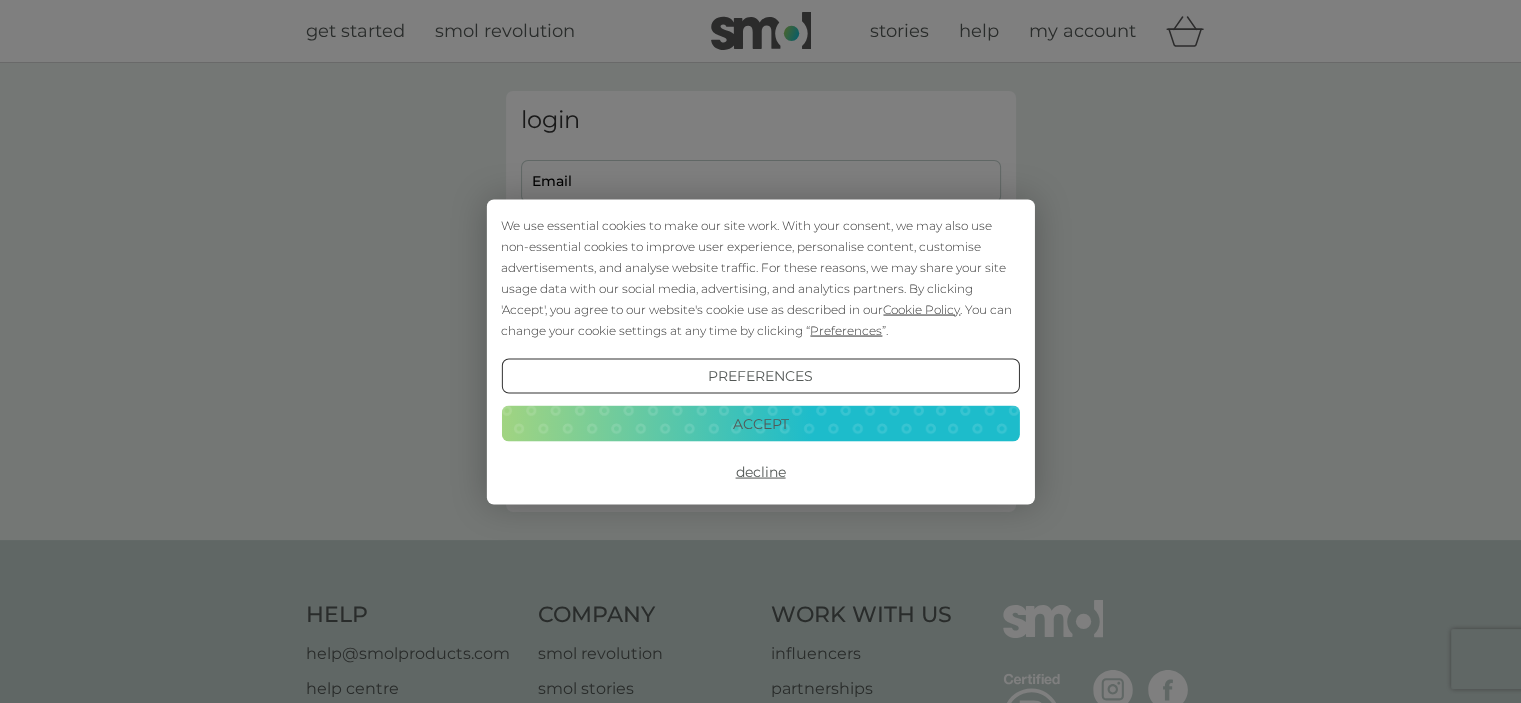click on "Decline" at bounding box center [760, 472] 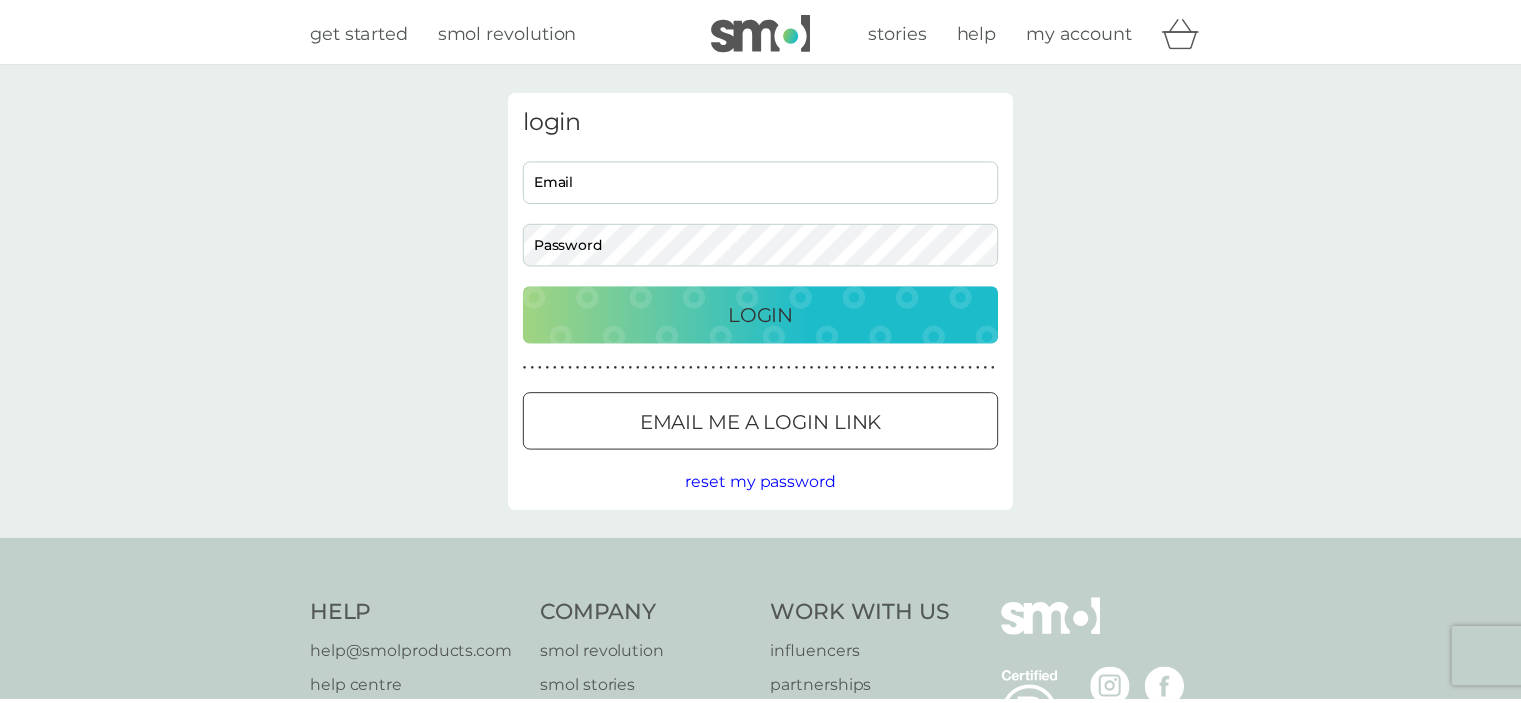 scroll, scrollTop: 0, scrollLeft: 0, axis: both 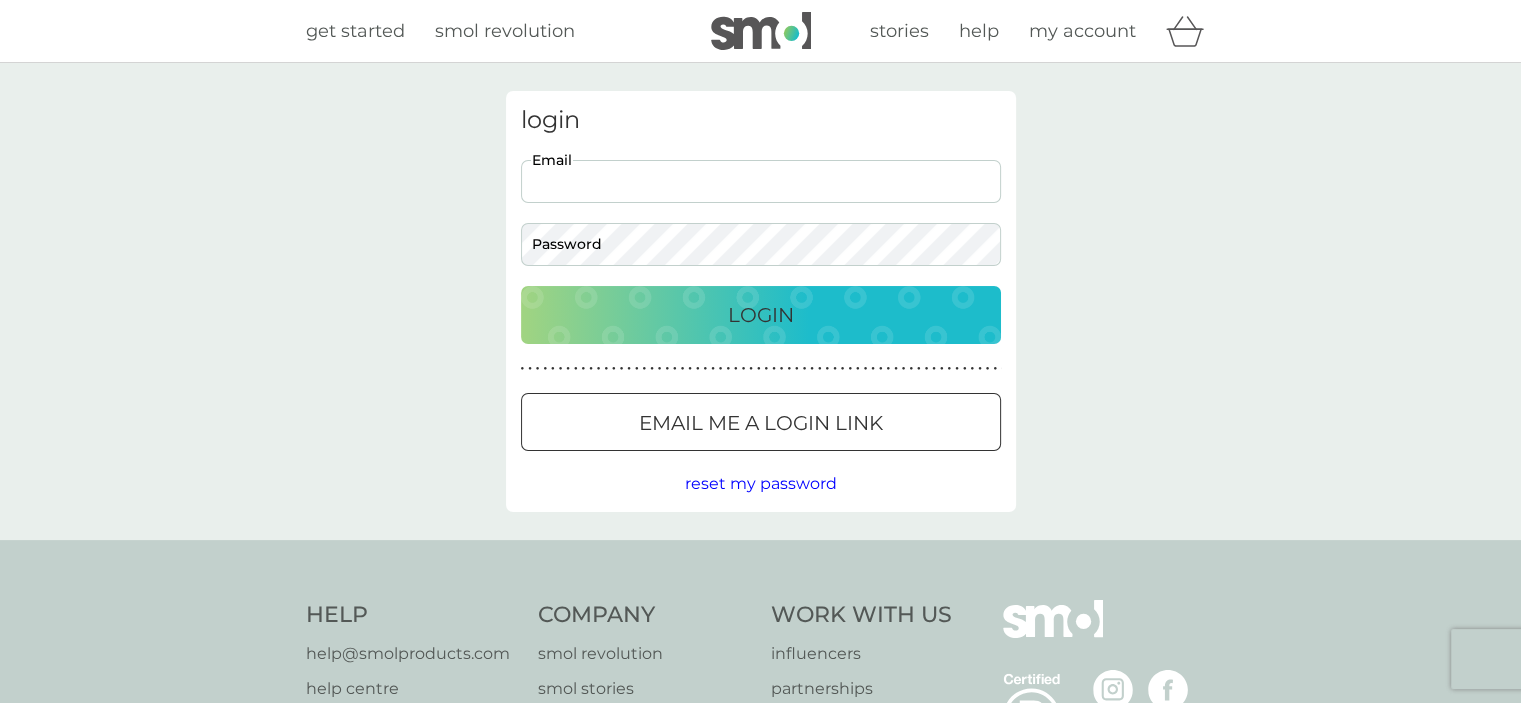 drag, startPoint x: 0, startPoint y: 0, endPoint x: 728, endPoint y: 176, distance: 748.97266 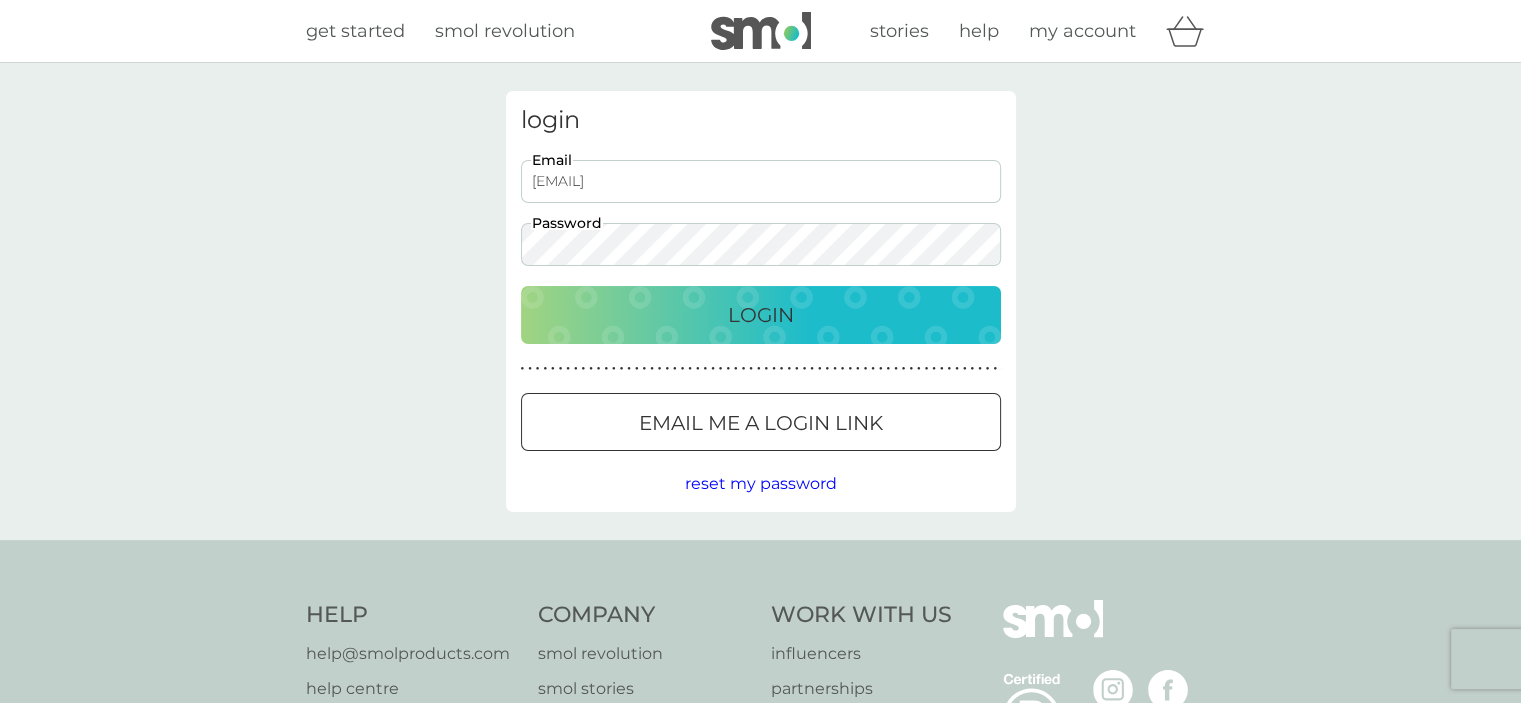 click on "Login" at bounding box center (761, 315) 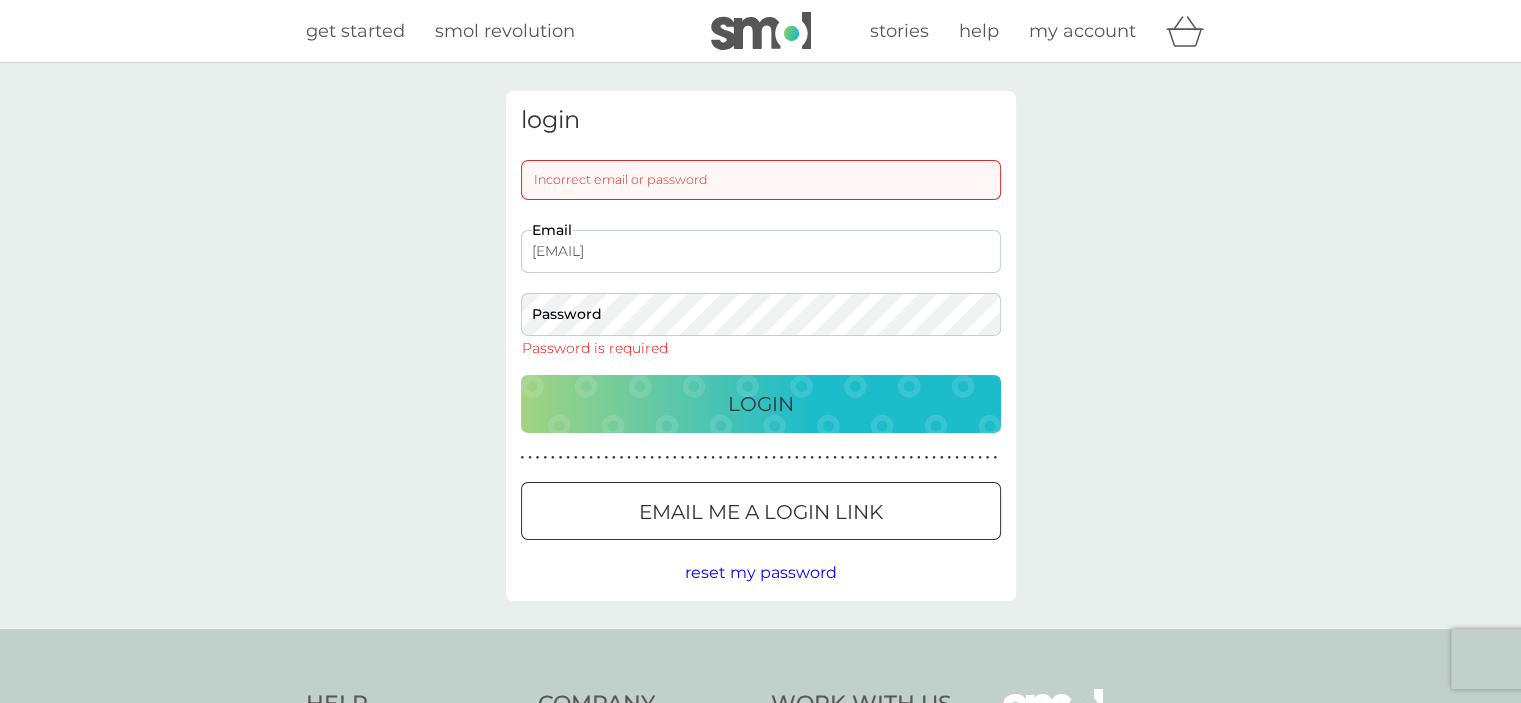 click on "[EMAIL]" at bounding box center [761, 251] 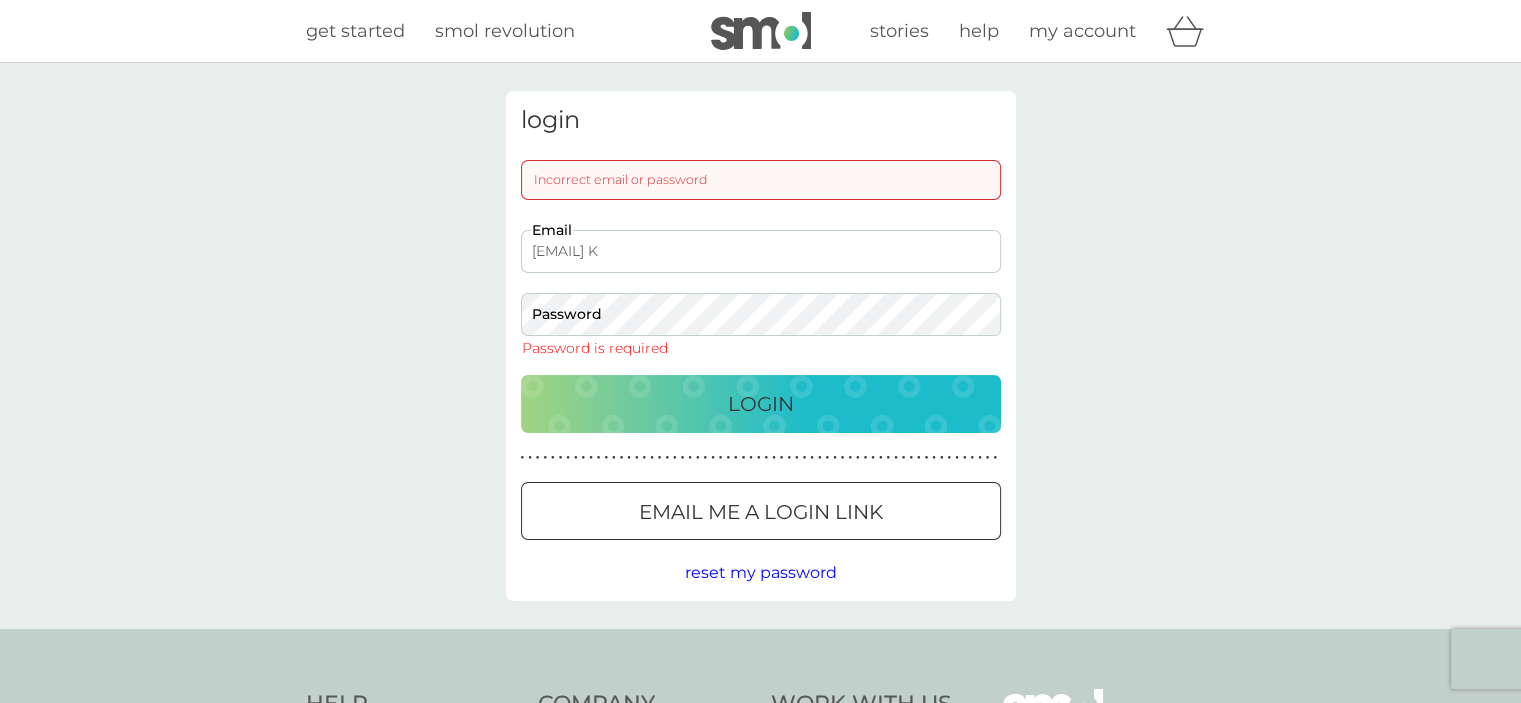 type on "[EMAIL]" 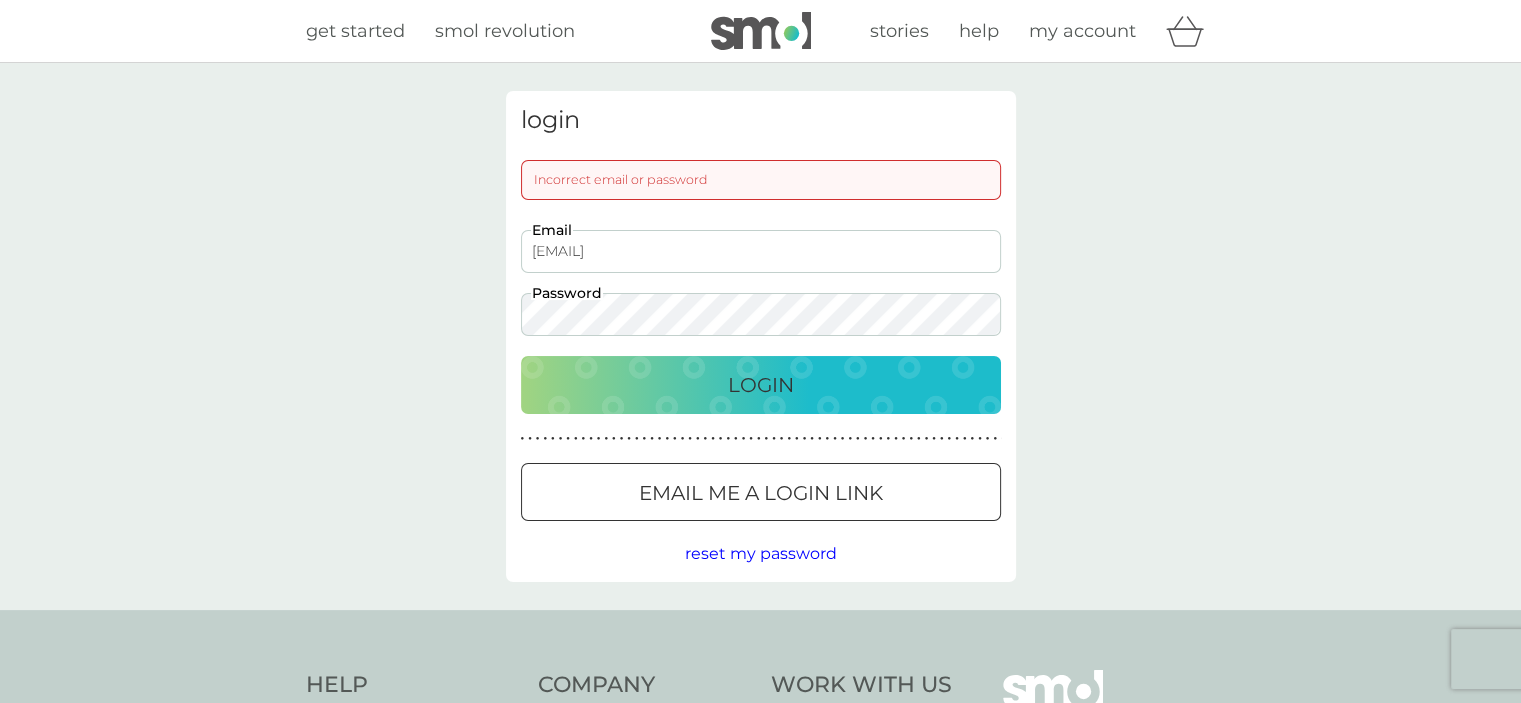 click on "Login" at bounding box center [761, 385] 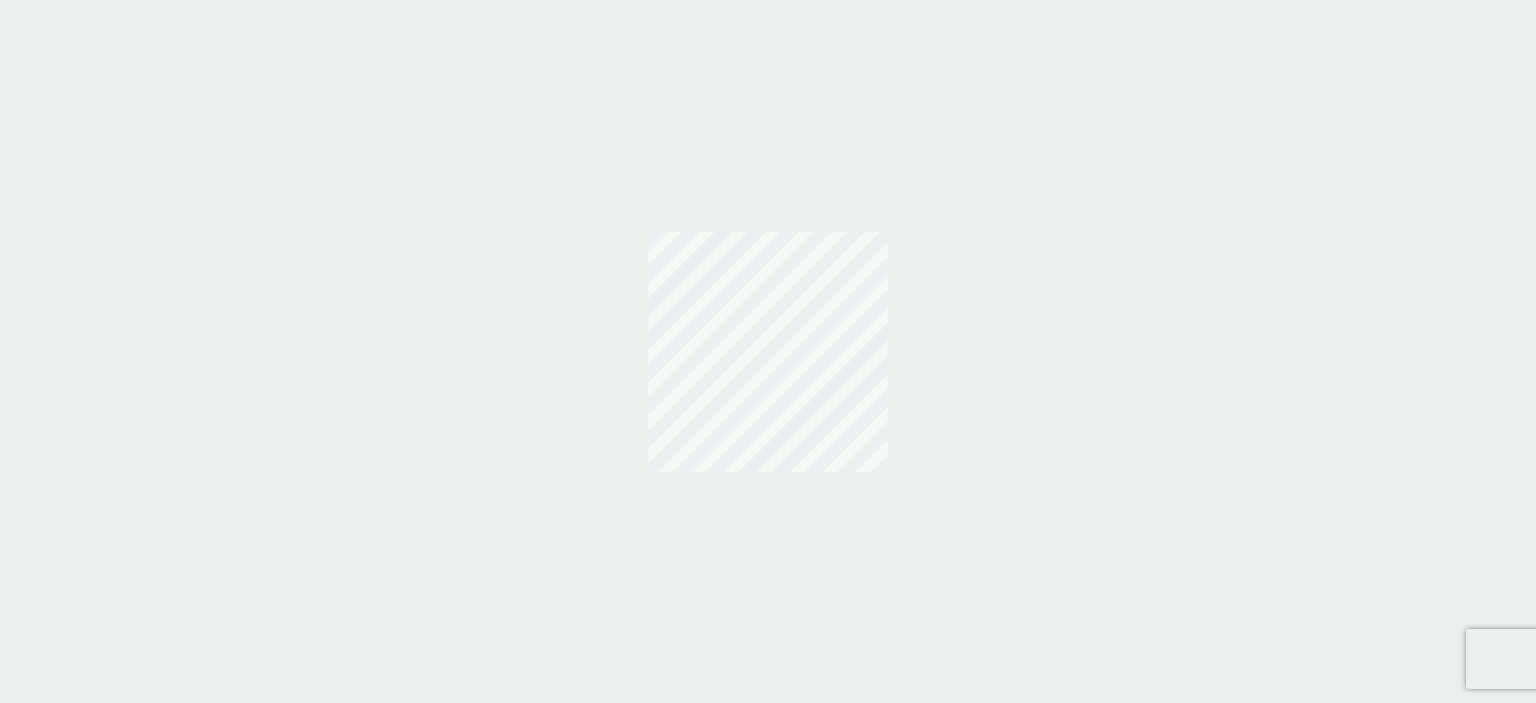scroll, scrollTop: 0, scrollLeft: 0, axis: both 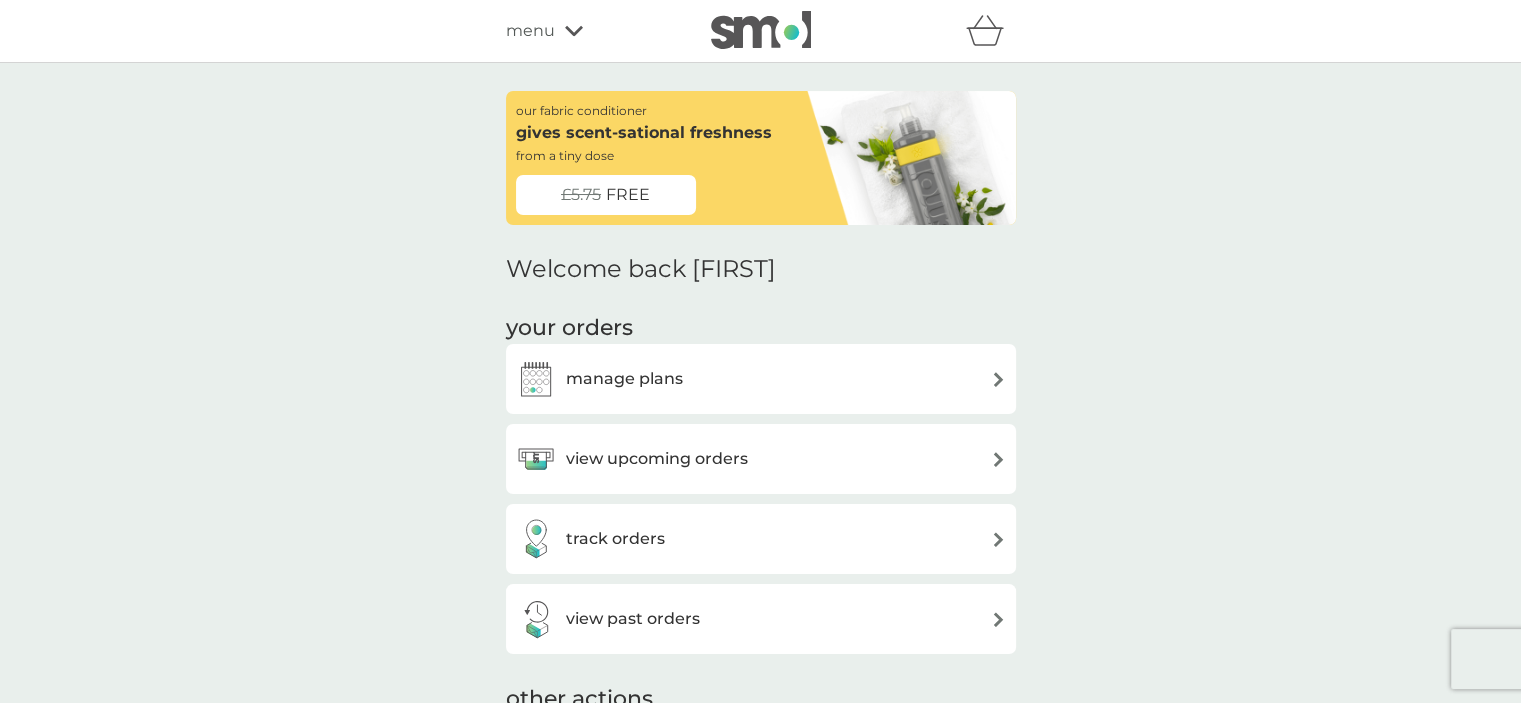click on "Welcome back [FIRST]" at bounding box center [760, 2118] 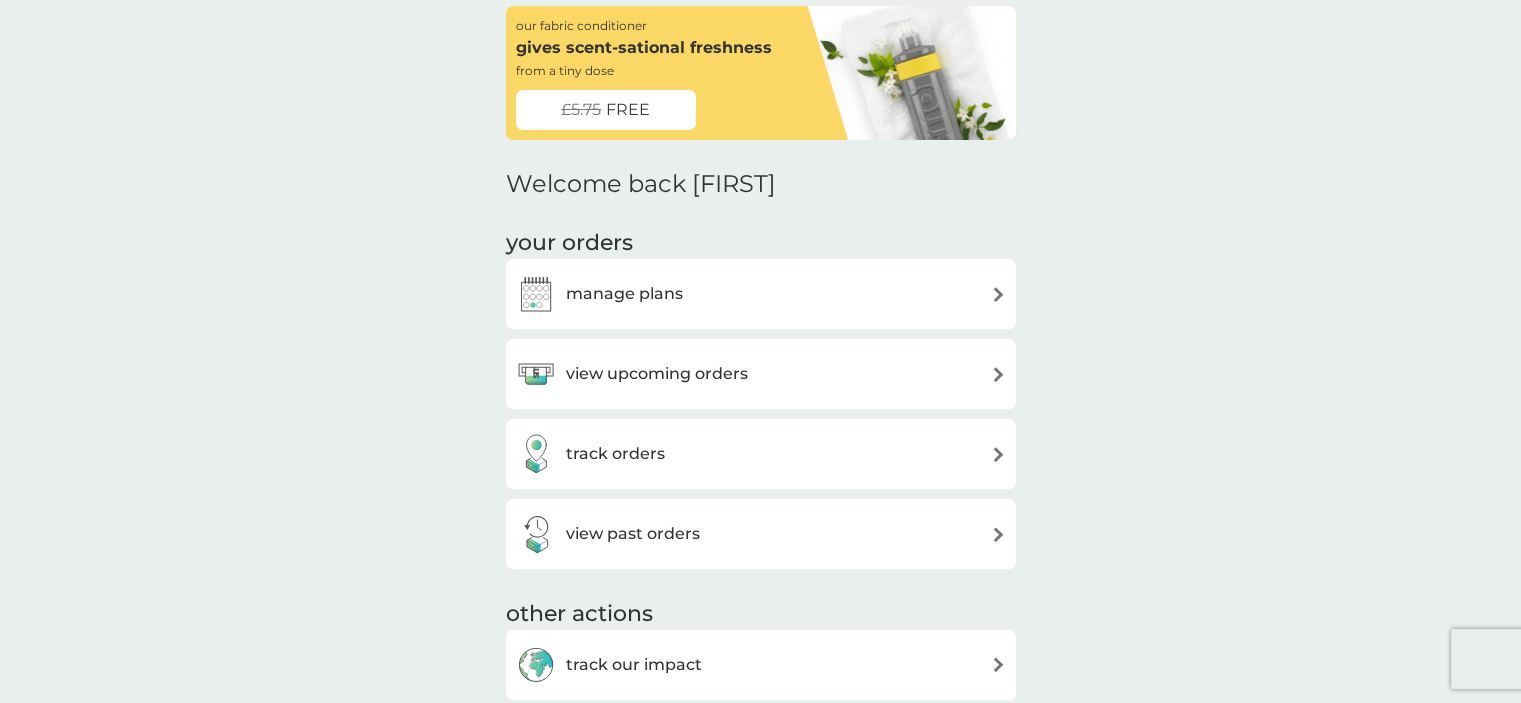 scroll, scrollTop: 300, scrollLeft: 0, axis: vertical 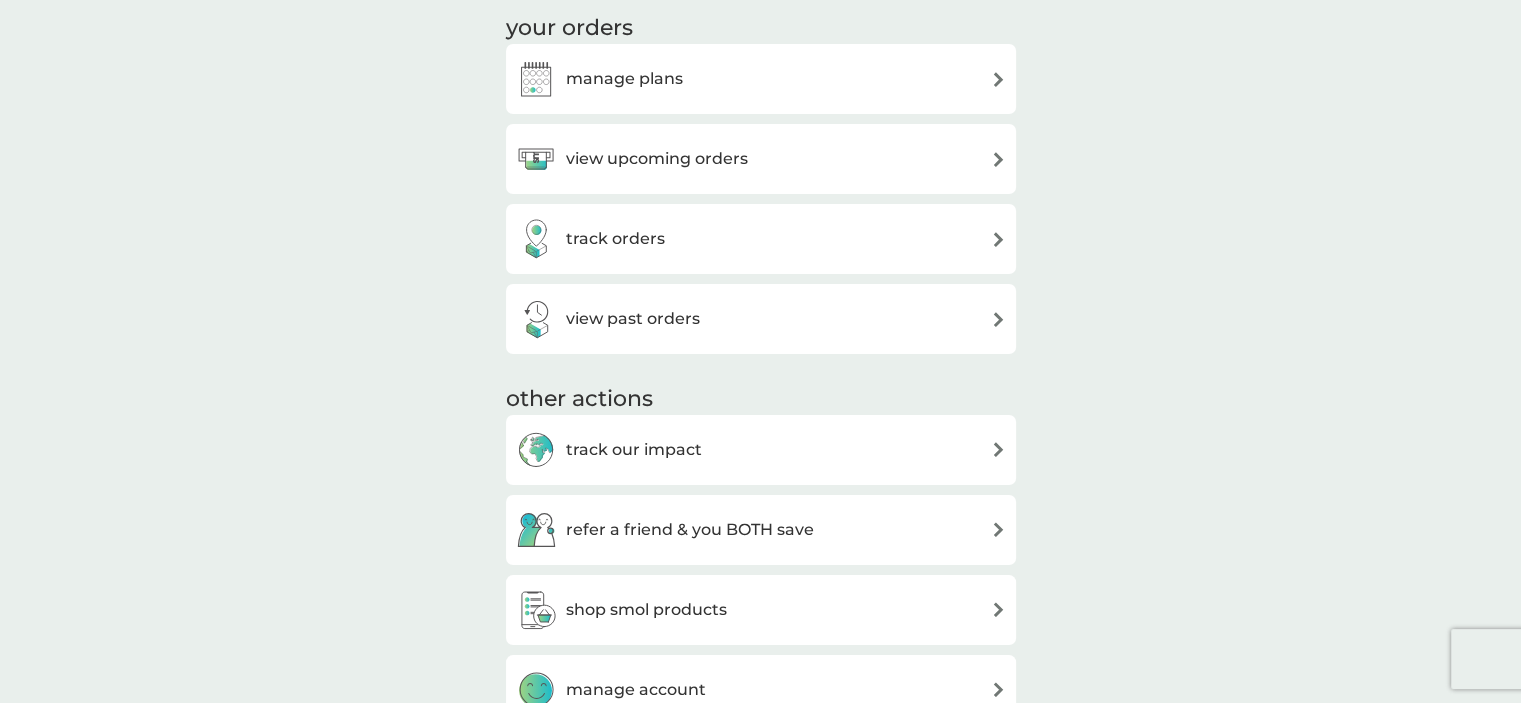 click on "view upcoming orders" at bounding box center [761, 159] 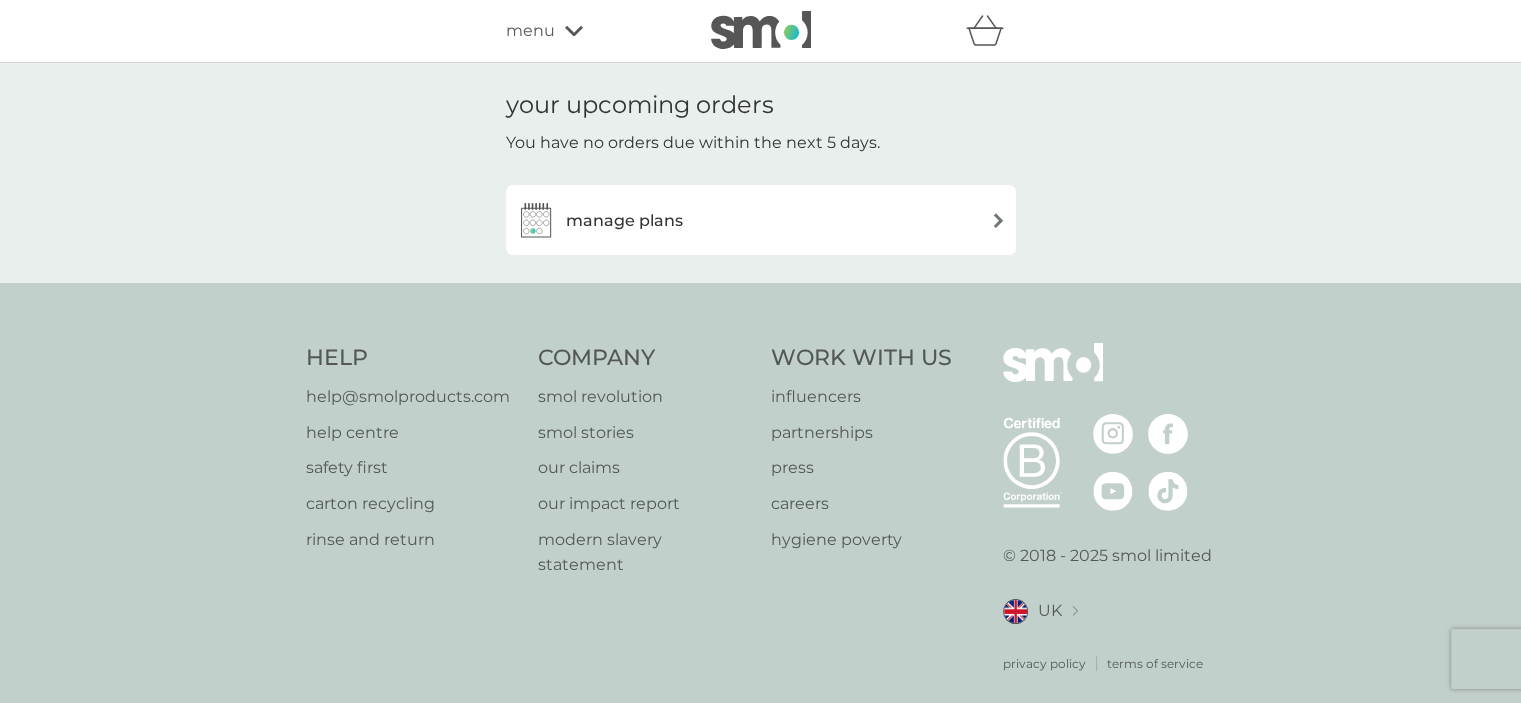 scroll, scrollTop: 29, scrollLeft: 0, axis: vertical 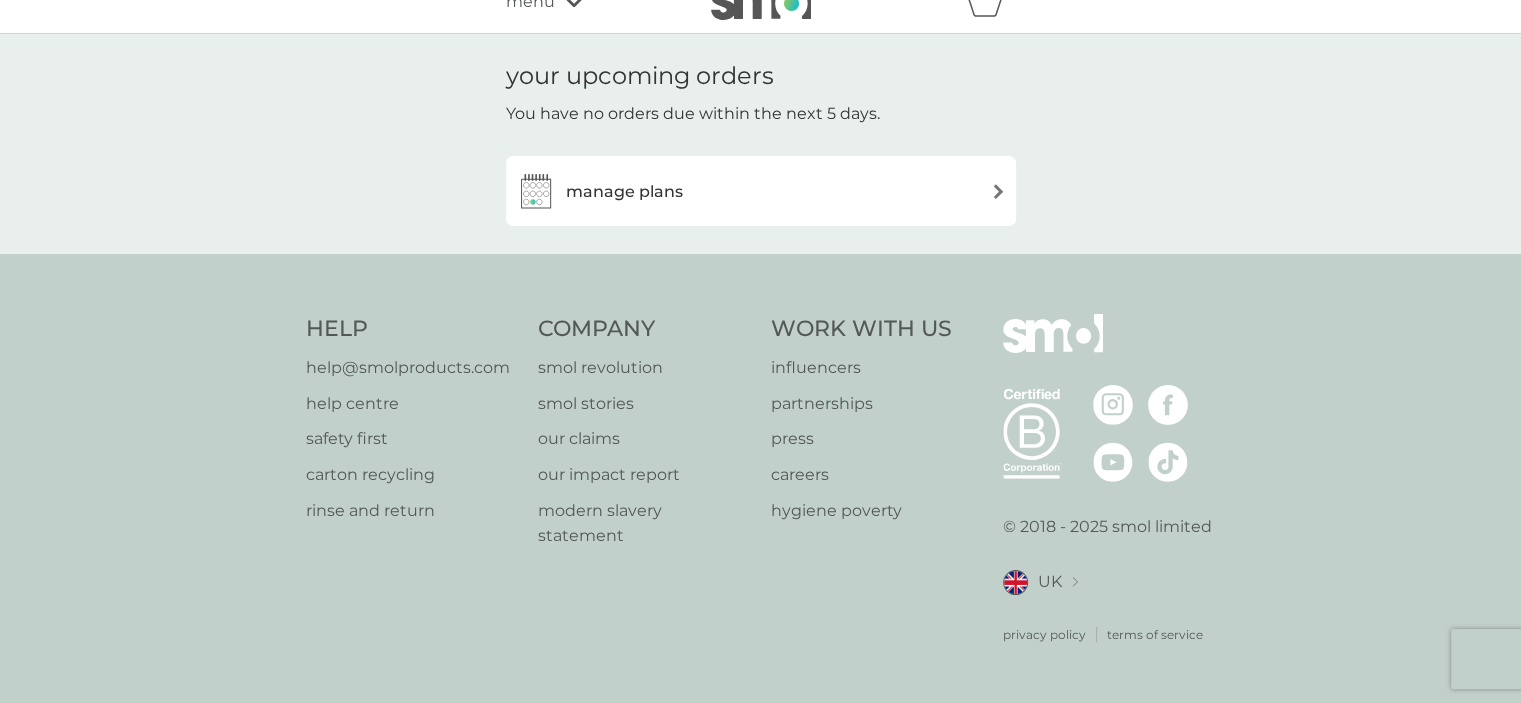 click on "manage plans" at bounding box center (761, 191) 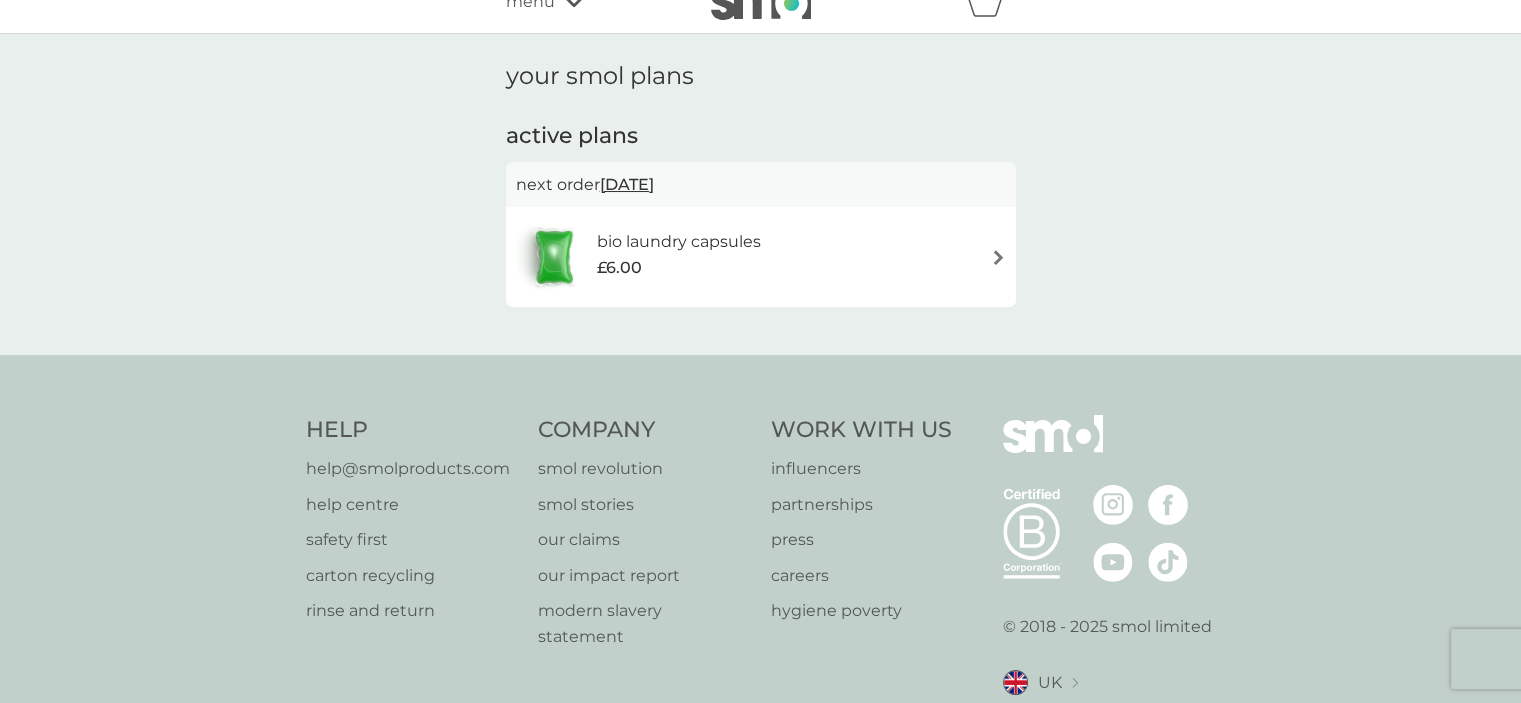 scroll, scrollTop: 0, scrollLeft: 0, axis: both 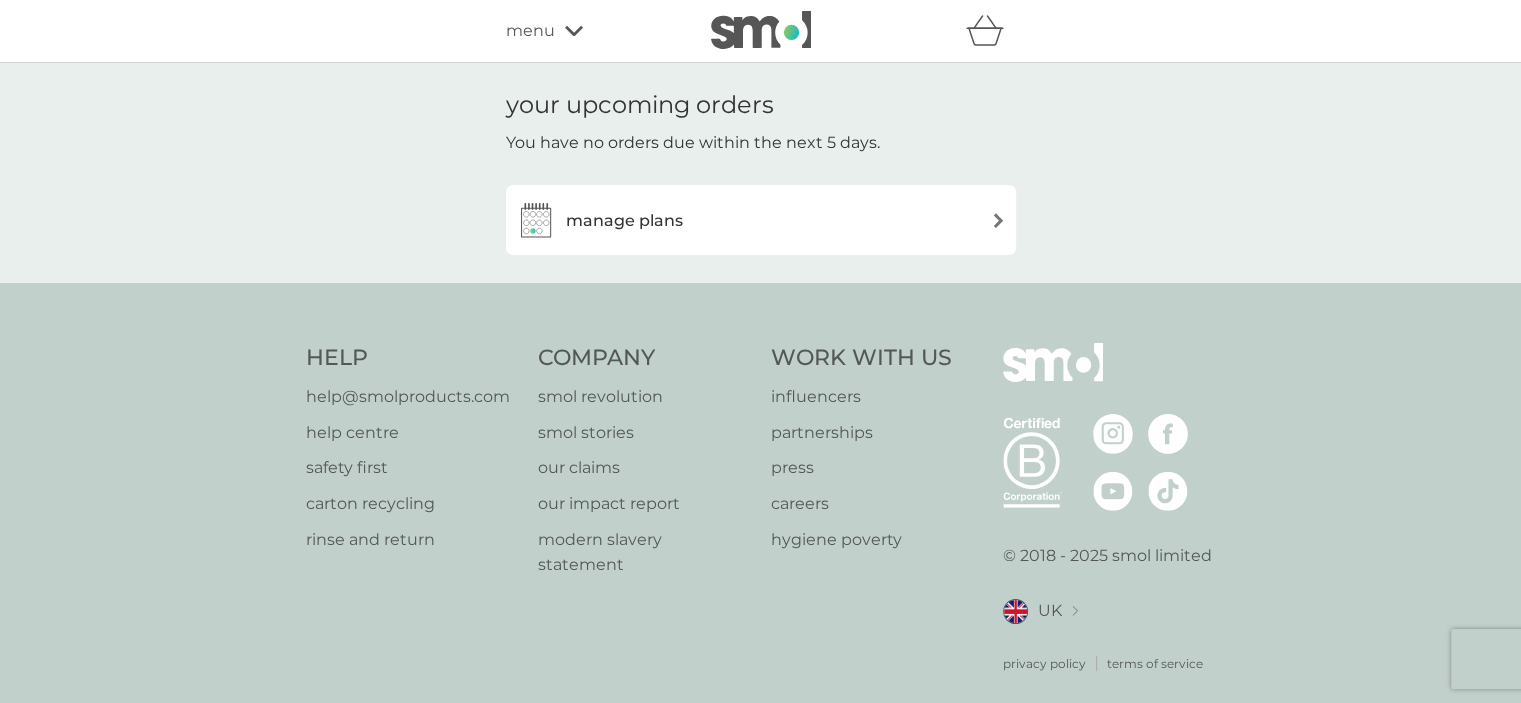 click 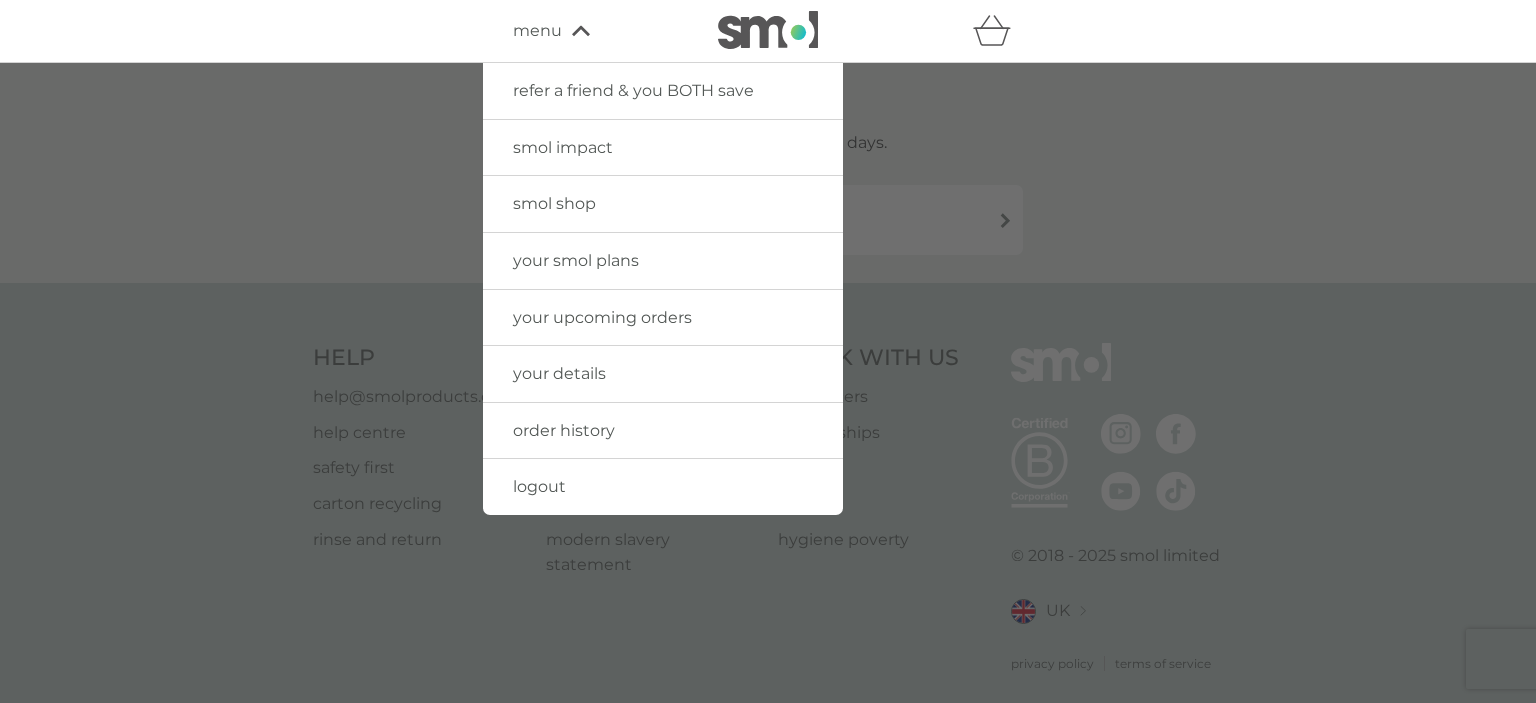 click on "smol shop" at bounding box center [663, 204] 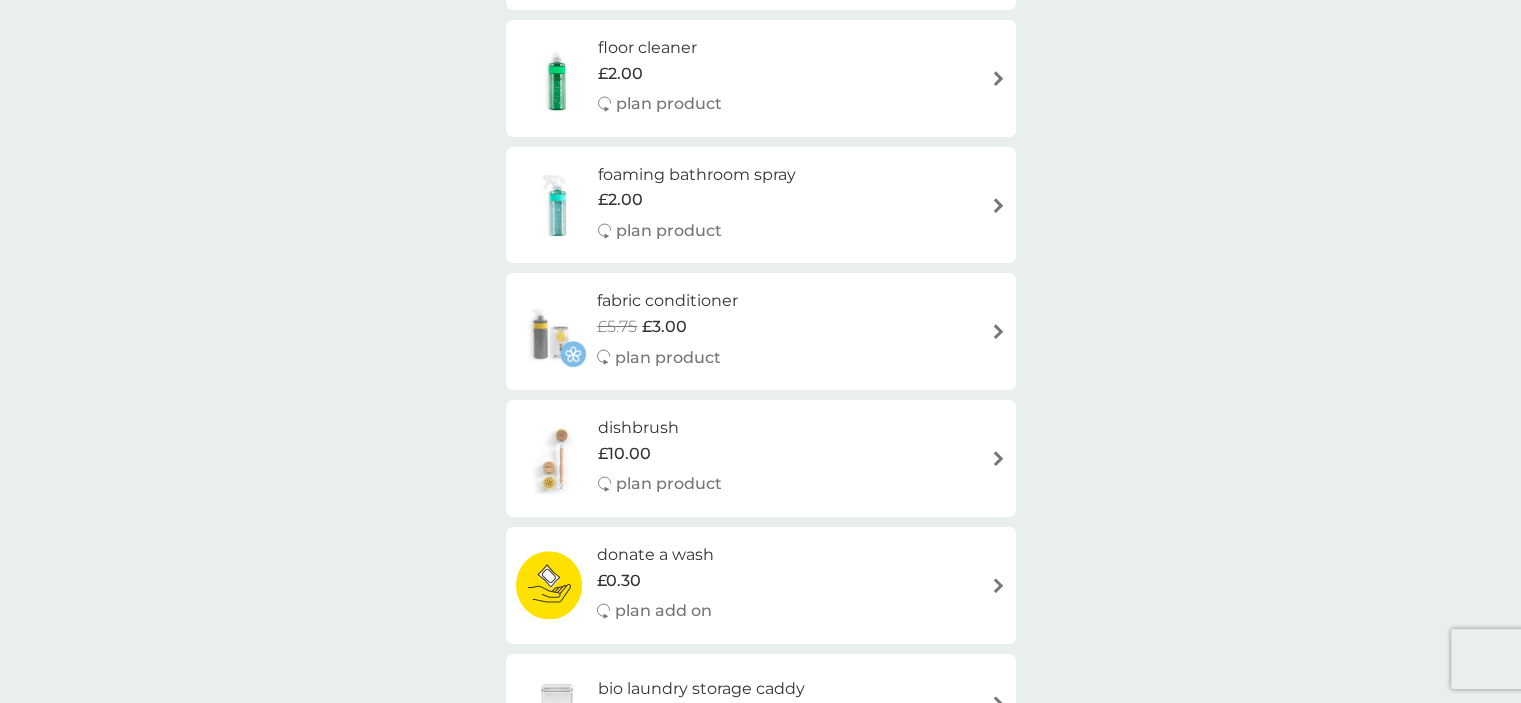 scroll, scrollTop: 900, scrollLeft: 0, axis: vertical 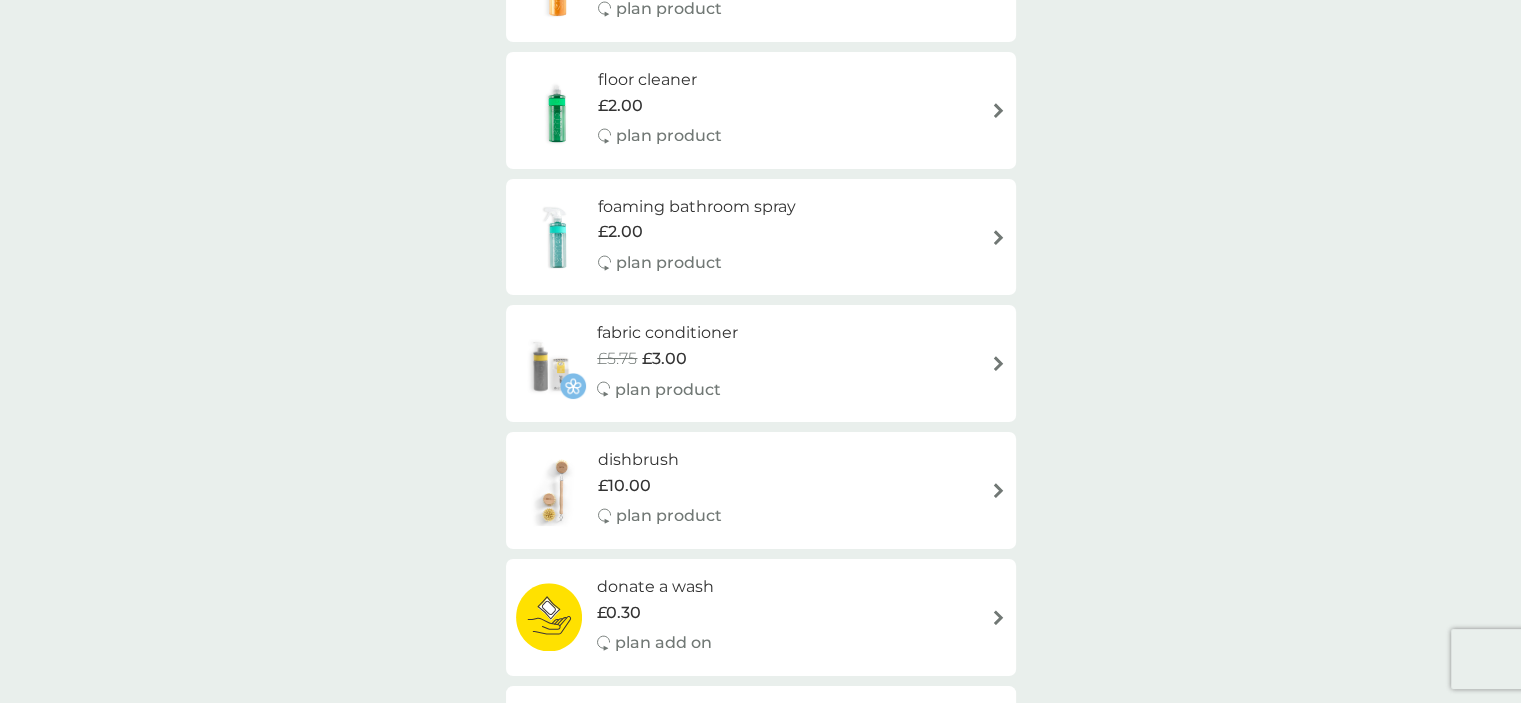 click on "foaming bathroom spray £2.00 plan product" at bounding box center (761, 237) 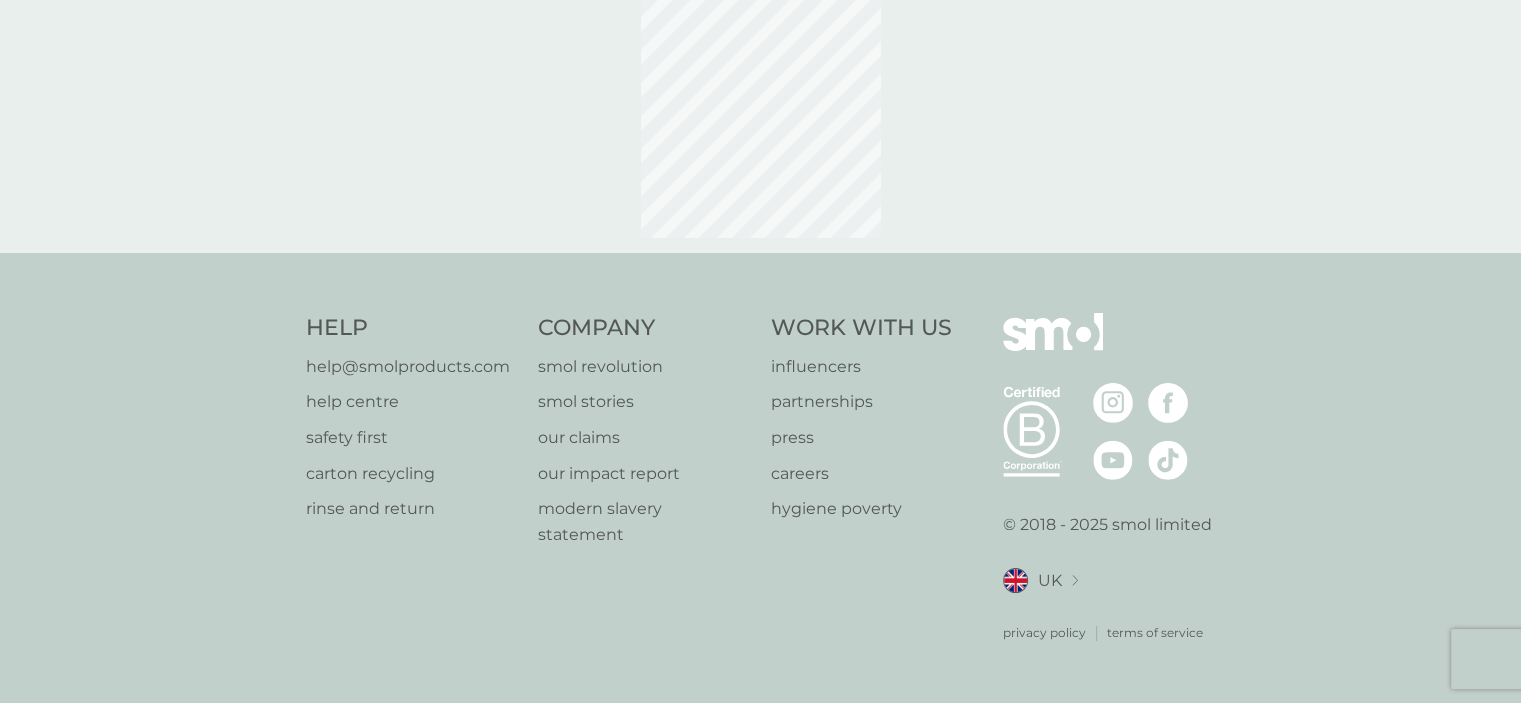 scroll, scrollTop: 0, scrollLeft: 0, axis: both 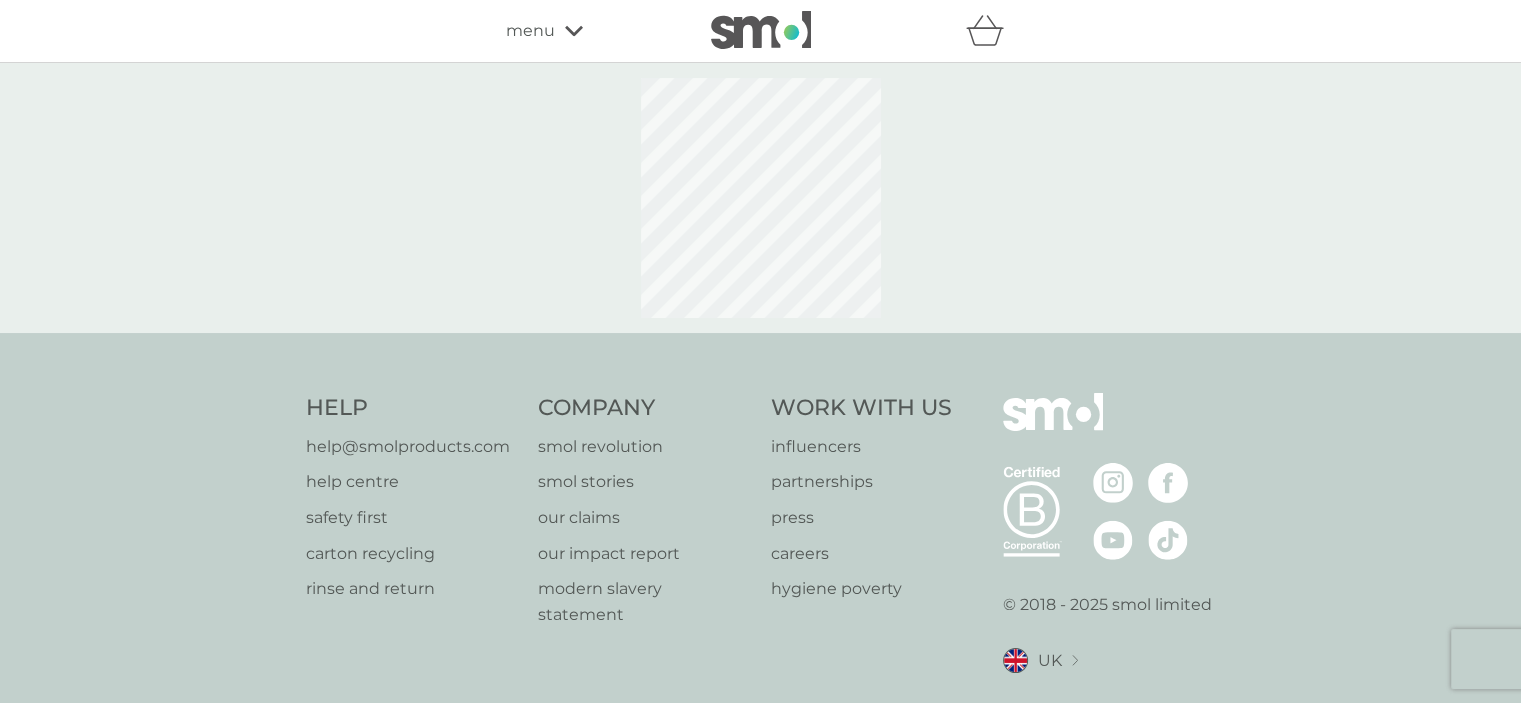 select on "182" 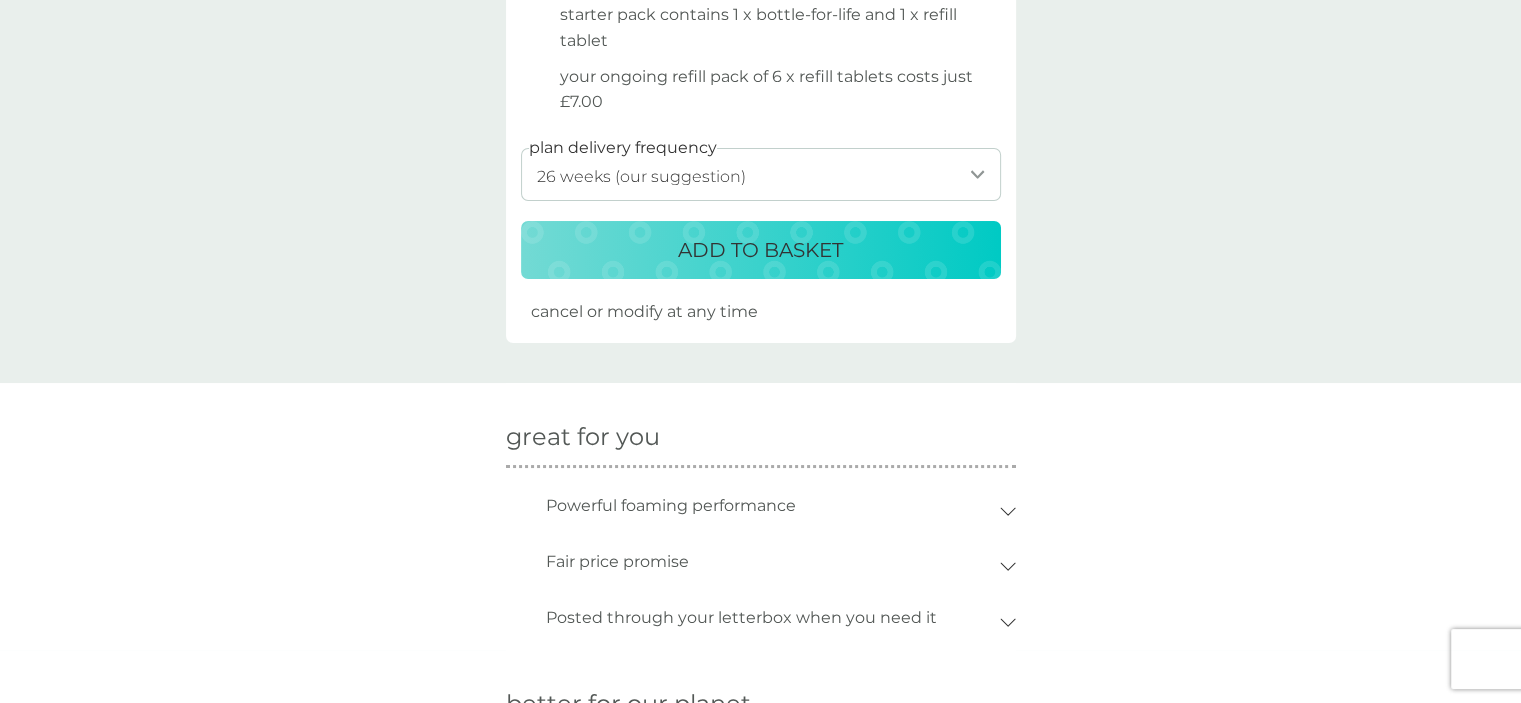 scroll, scrollTop: 1100, scrollLeft: 0, axis: vertical 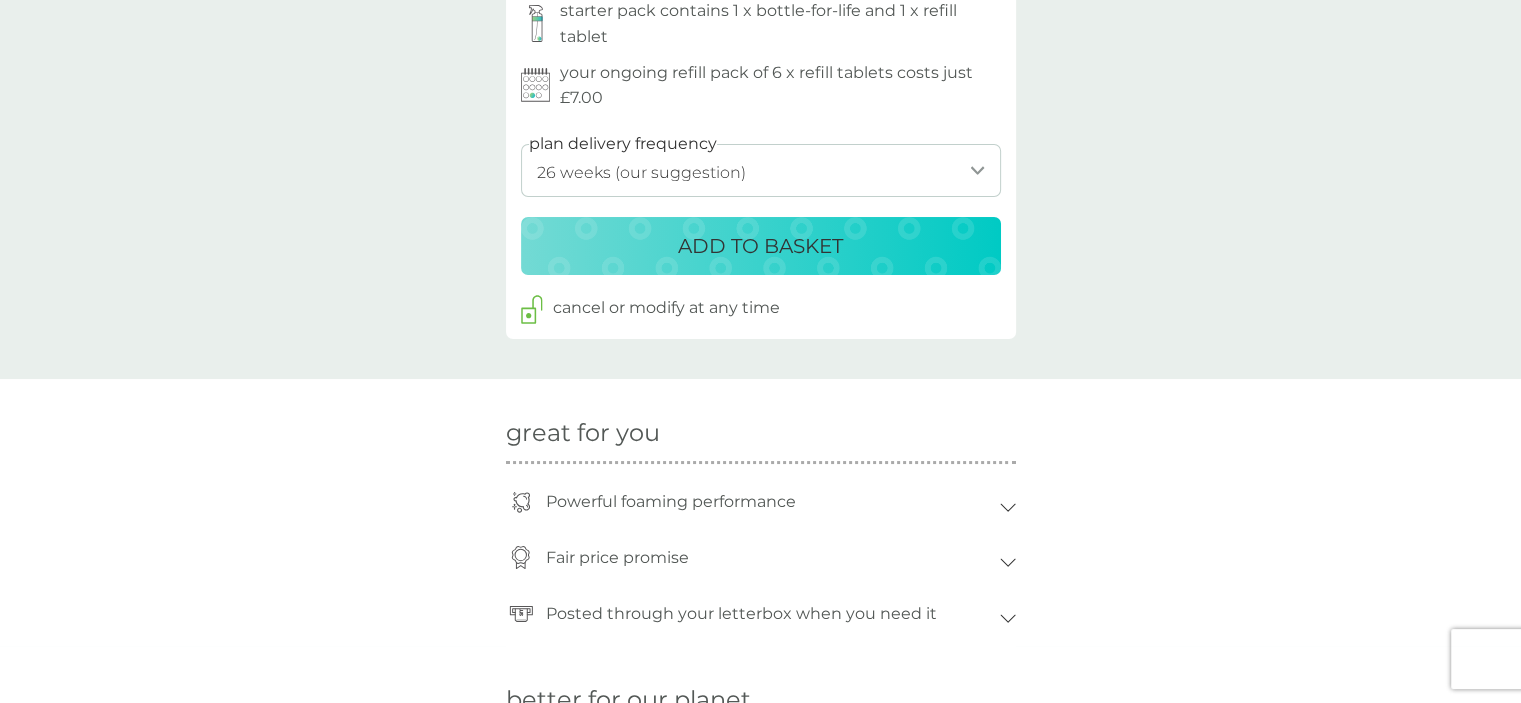 click on "1 week  2 weeks  3 weeks  4 weeks  5 weeks  6 weeks  7 weeks  8 weeks  9 weeks  10 weeks  11 weeks  12 weeks  13 weeks  14 weeks  15 weeks  16 weeks  17 weeks  18 weeks  19 weeks  20 weeks  21 weeks  22 weeks  23 weeks  24 weeks  25 weeks  26 weeks (our suggestion) 27 weeks  28 weeks  29 weeks  30 weeks  31 weeks  32 weeks  33 weeks  34 weeks  35 weeks" at bounding box center (761, 170) 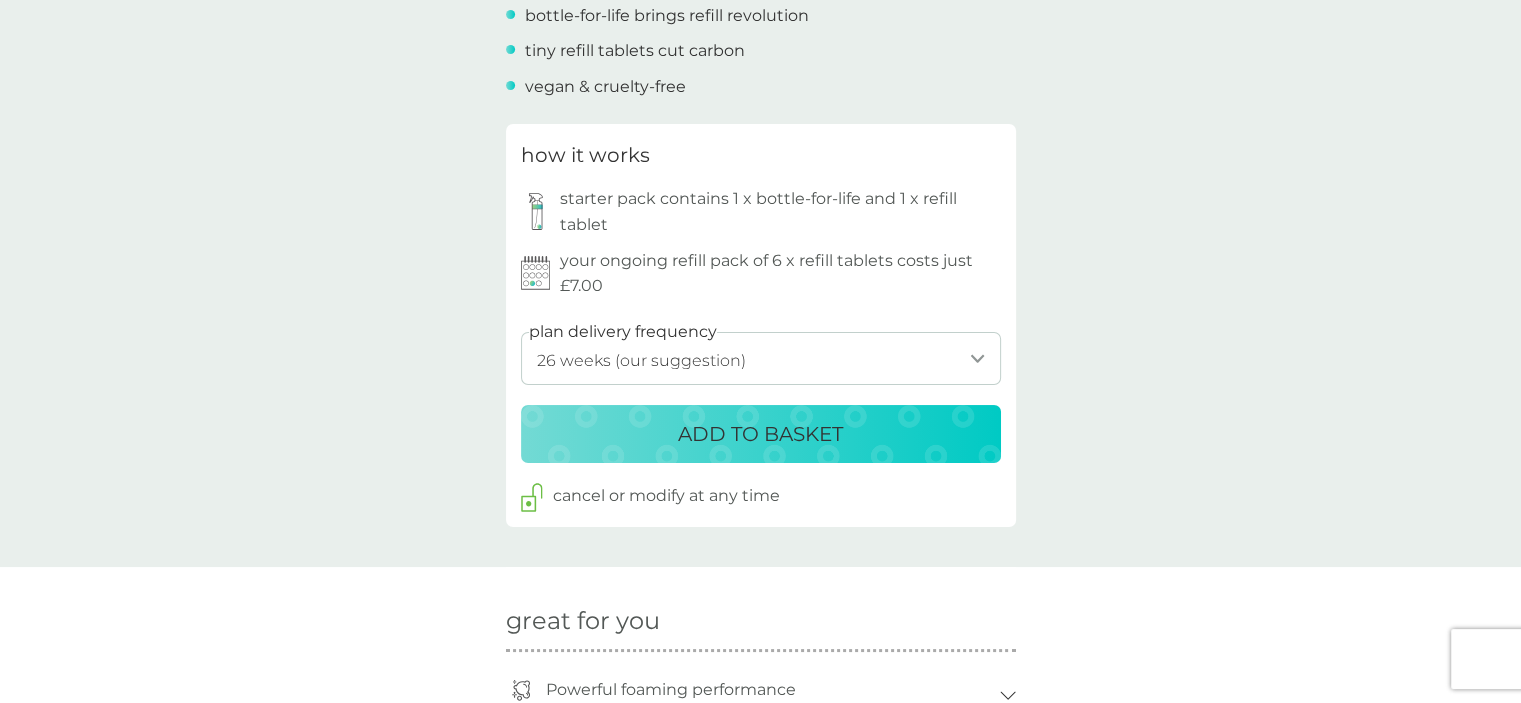 scroll, scrollTop: 900, scrollLeft: 0, axis: vertical 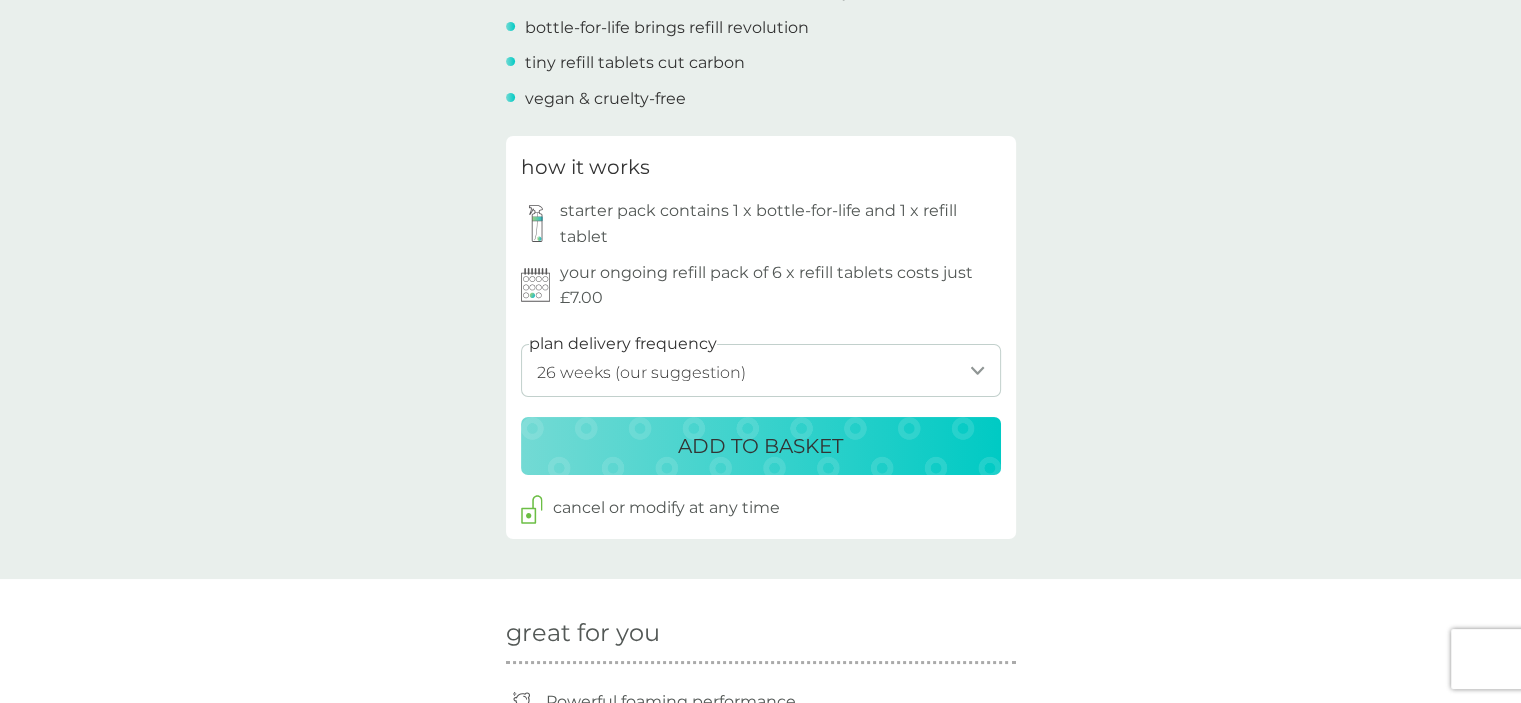 click on "ADD TO BASKET" at bounding box center [760, 446] 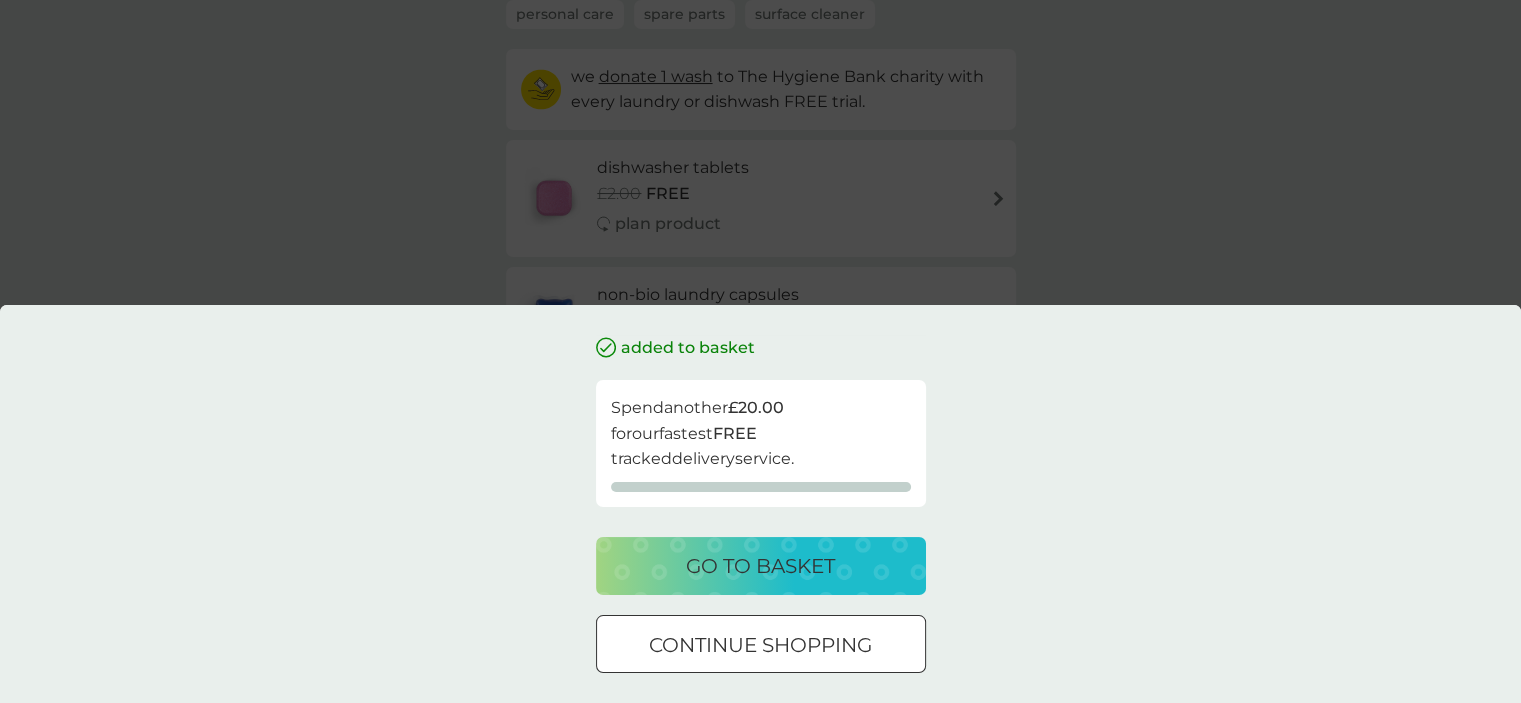 scroll, scrollTop: 200, scrollLeft: 0, axis: vertical 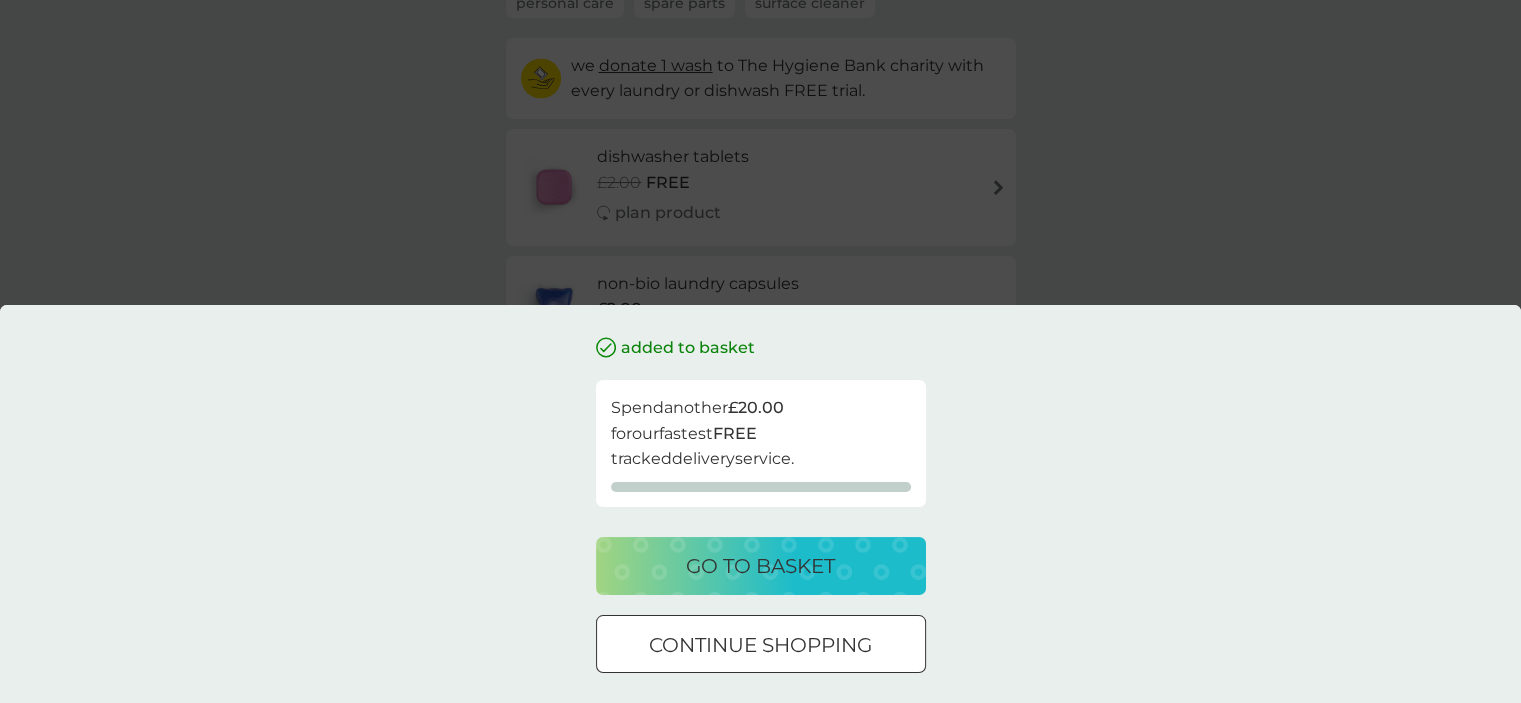click on "continue shopping" at bounding box center [760, 645] 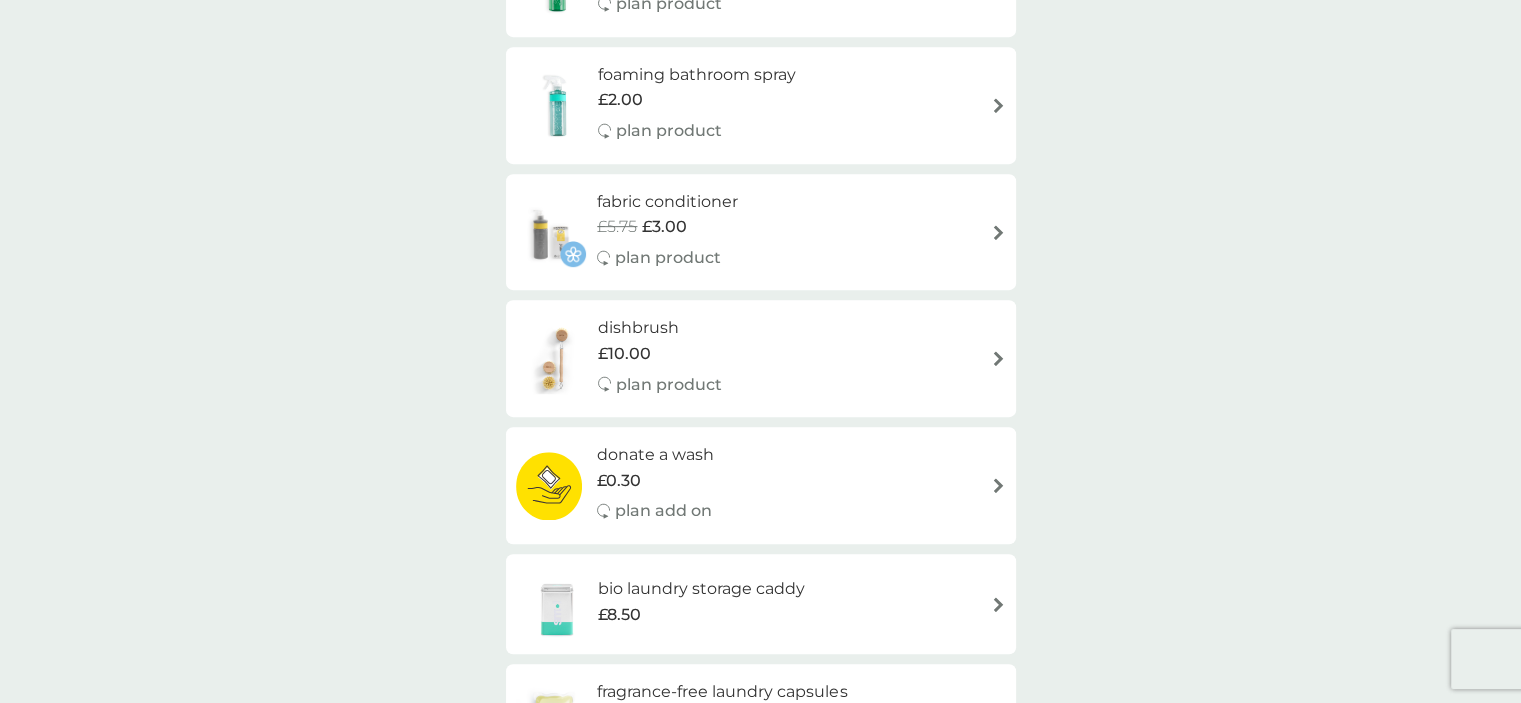 scroll, scrollTop: 1000, scrollLeft: 0, axis: vertical 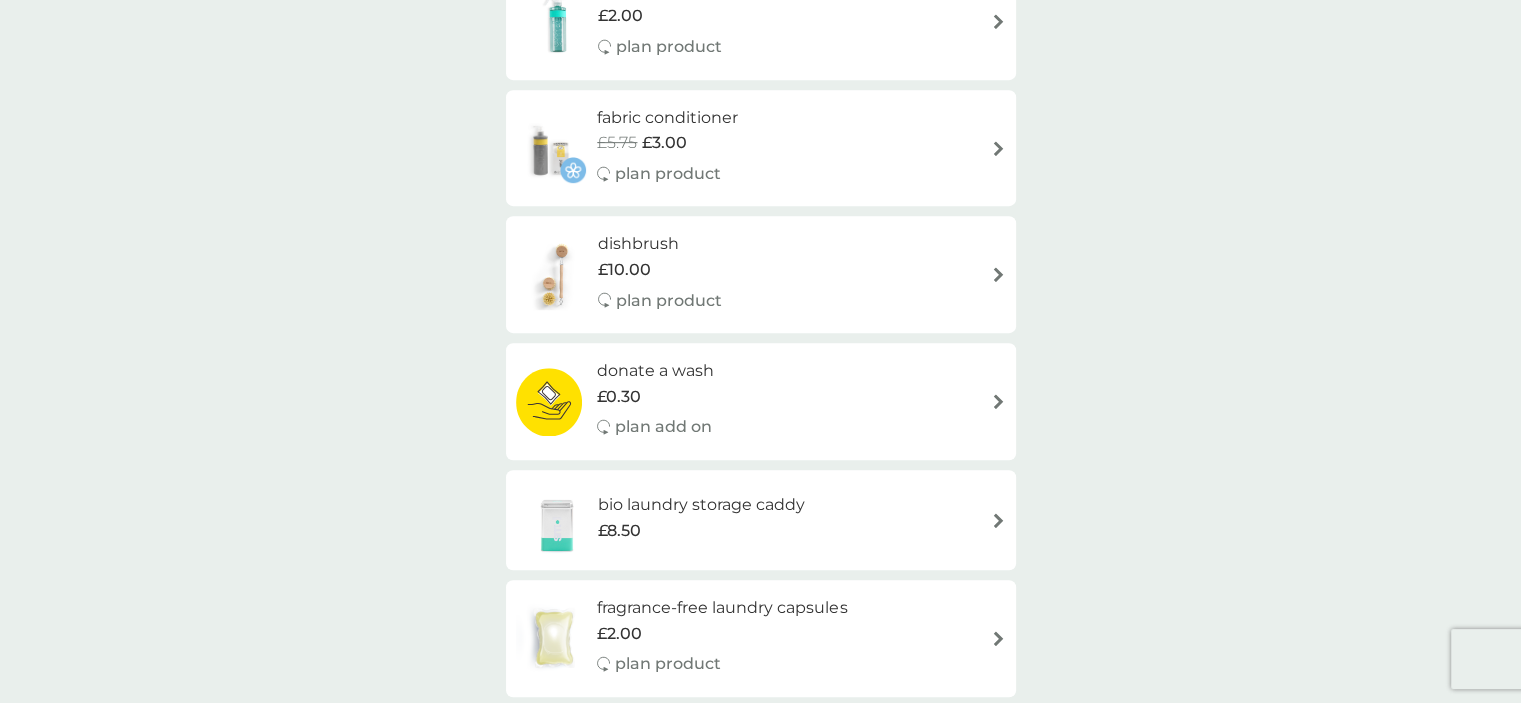 click on "fabric conditioner £5.75 £3.00 plan product" at bounding box center (761, 148) 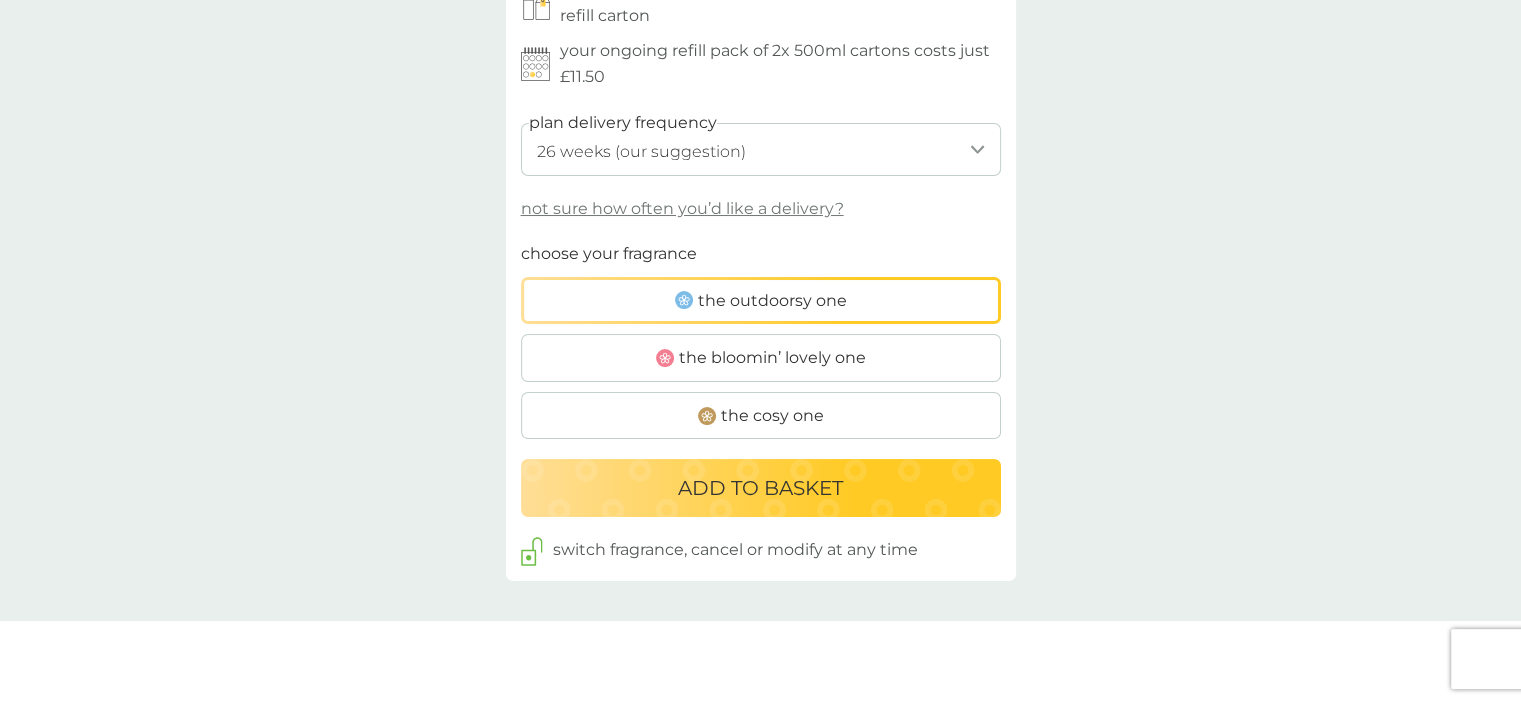 scroll, scrollTop: 1100, scrollLeft: 0, axis: vertical 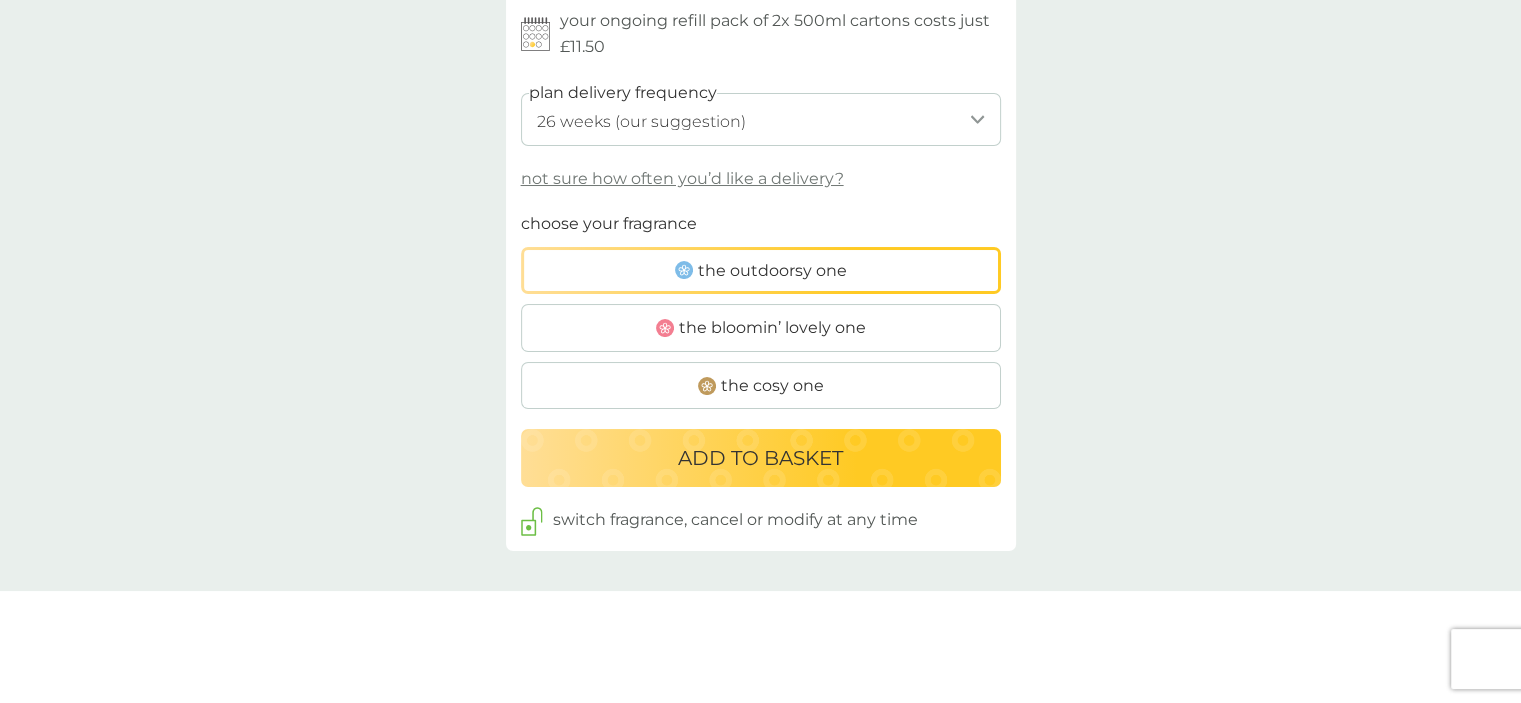 click on "not sure how often you’d like a delivery?" at bounding box center [682, 179] 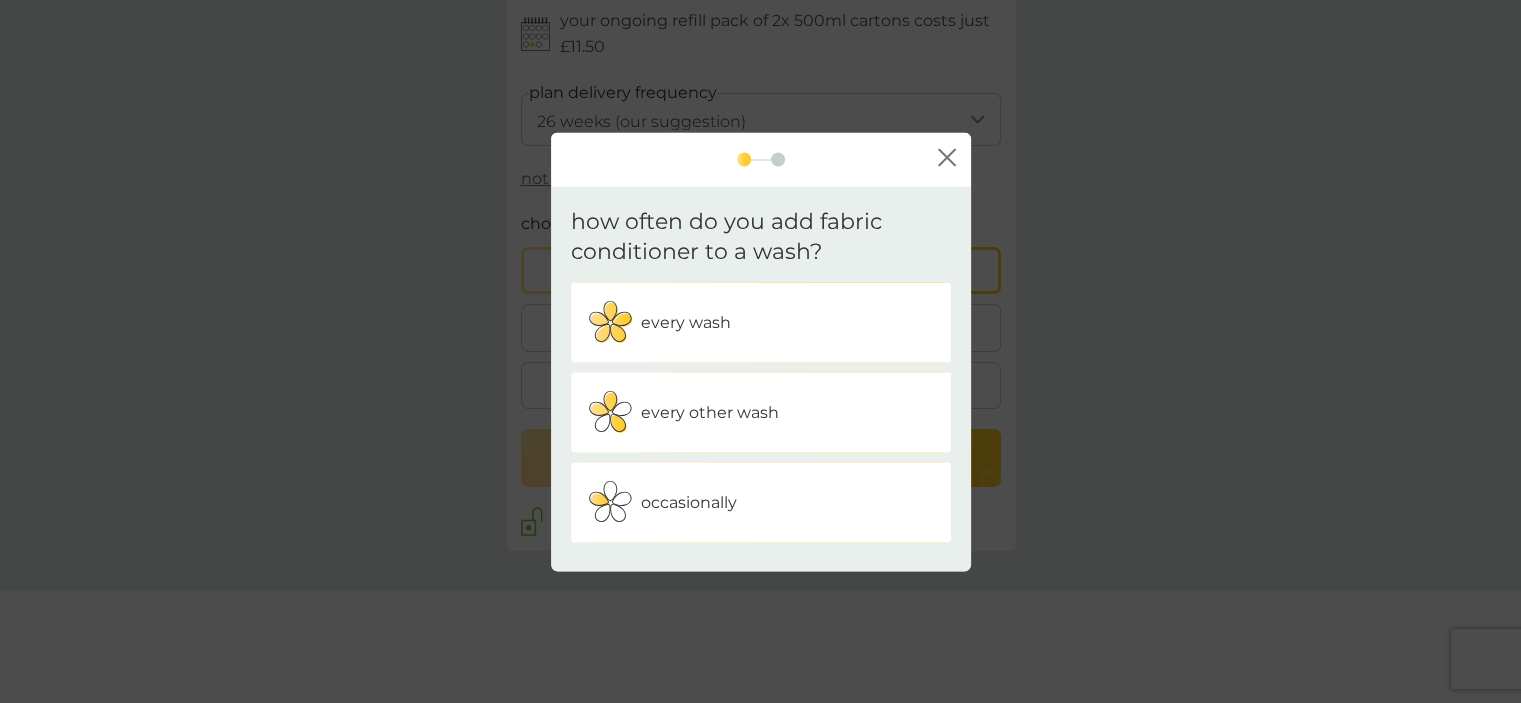 click on "occasionally" at bounding box center (761, 503) 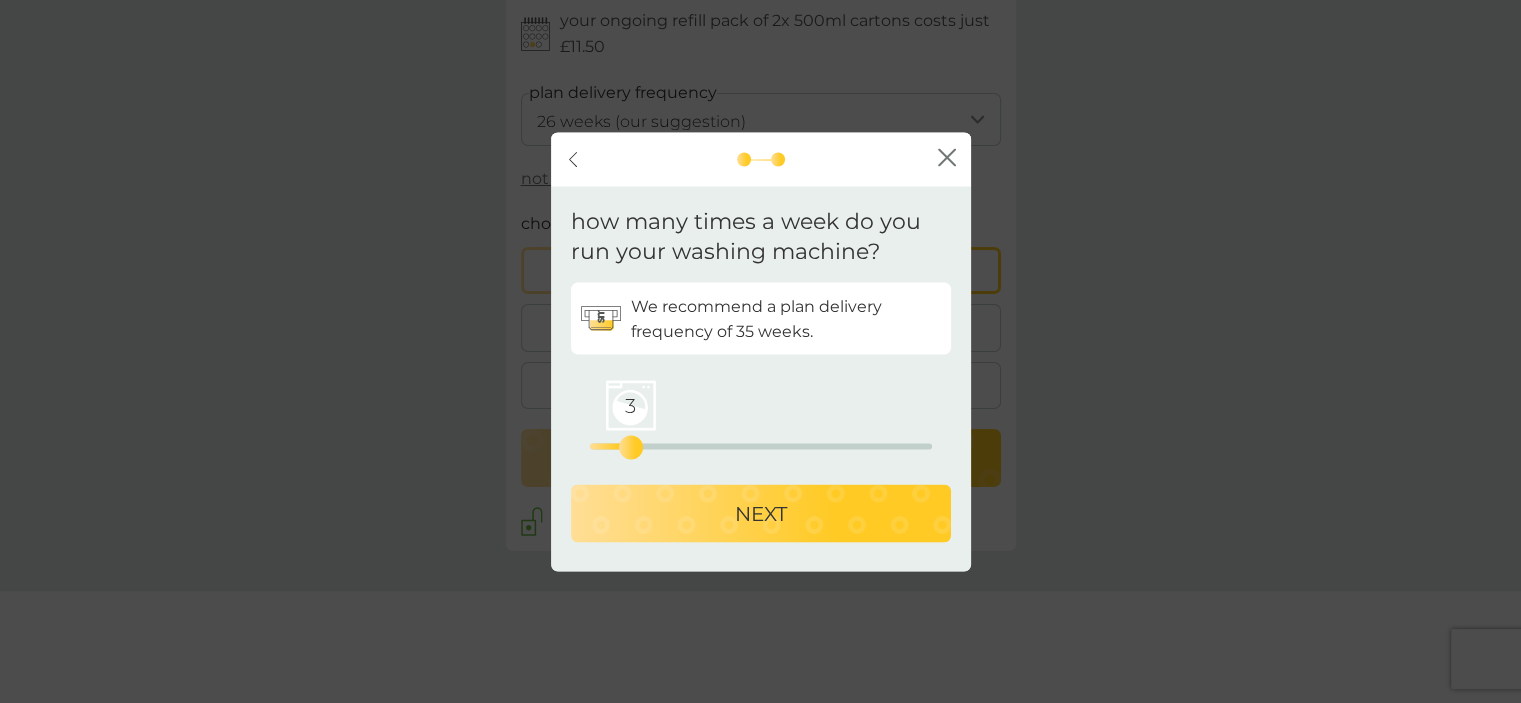 drag, startPoint x: 584, startPoint y: 447, endPoint x: 635, endPoint y: 445, distance: 51.0392 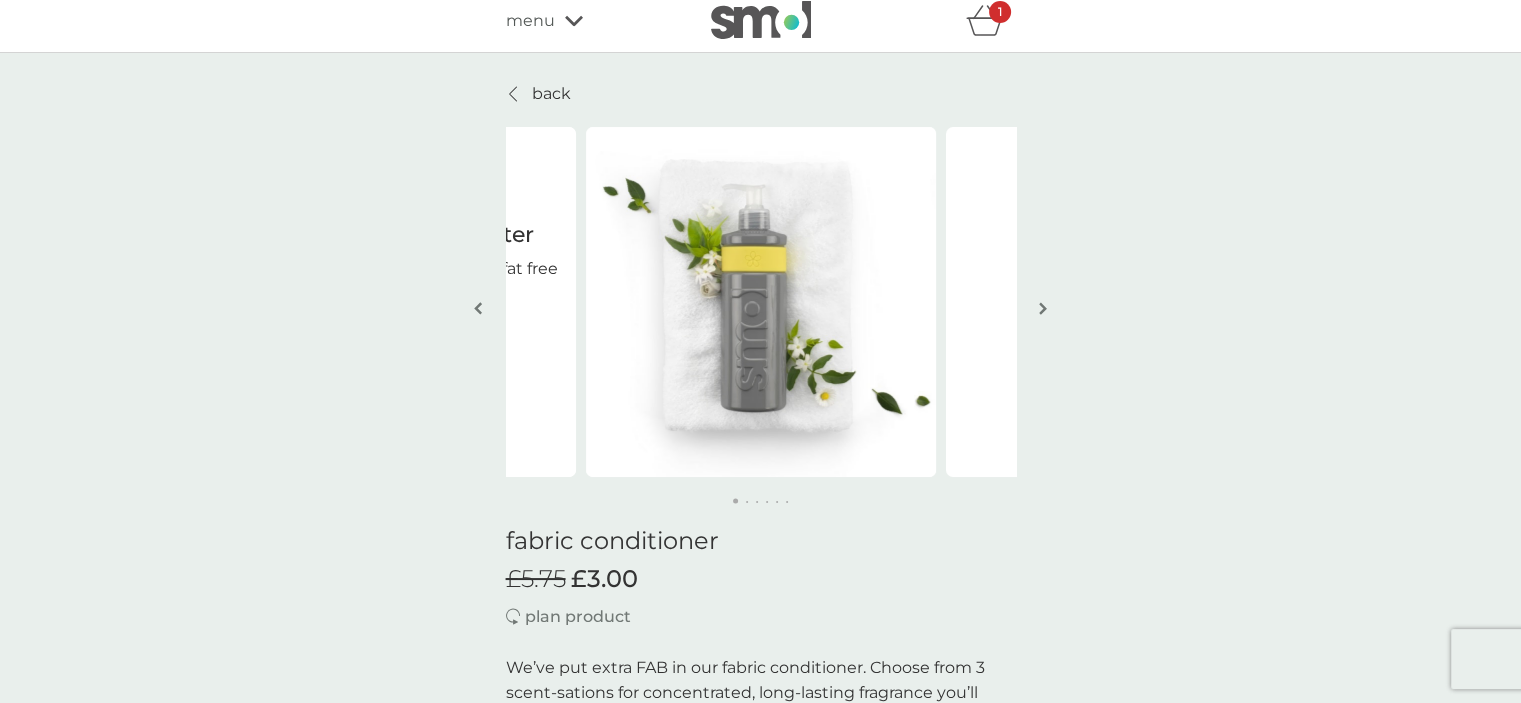 scroll, scrollTop: 0, scrollLeft: 0, axis: both 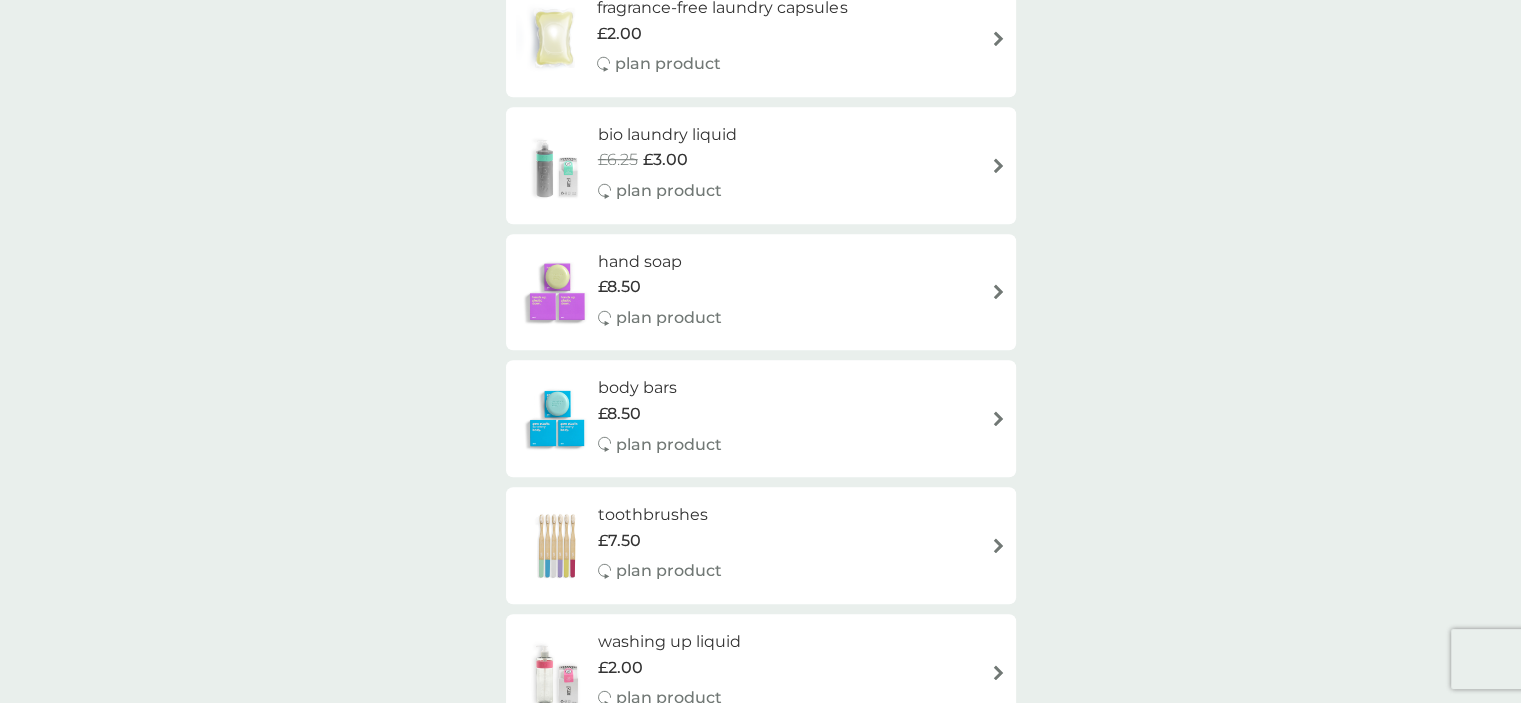 click on "bio laundry liquid £6.25 £3.00 plan product" at bounding box center (761, 165) 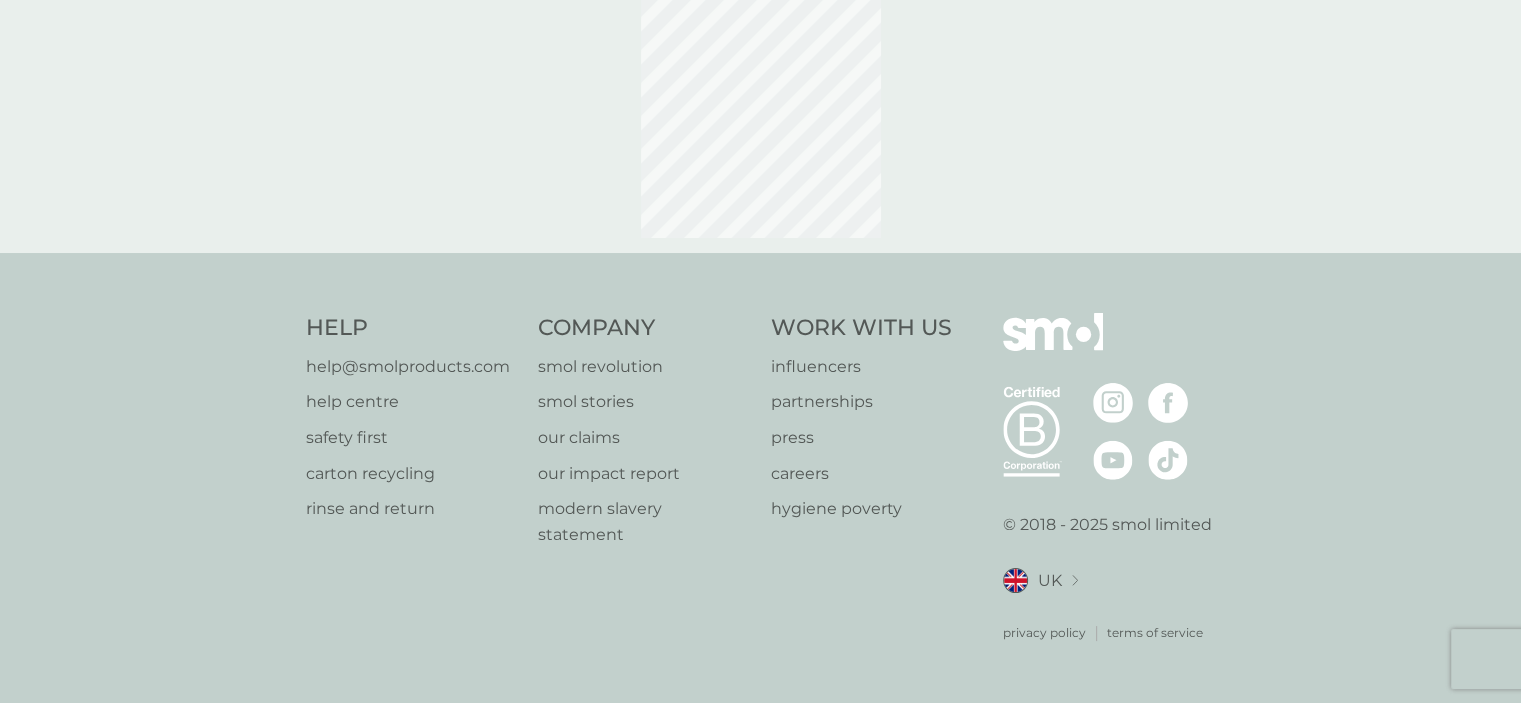scroll, scrollTop: 0, scrollLeft: 0, axis: both 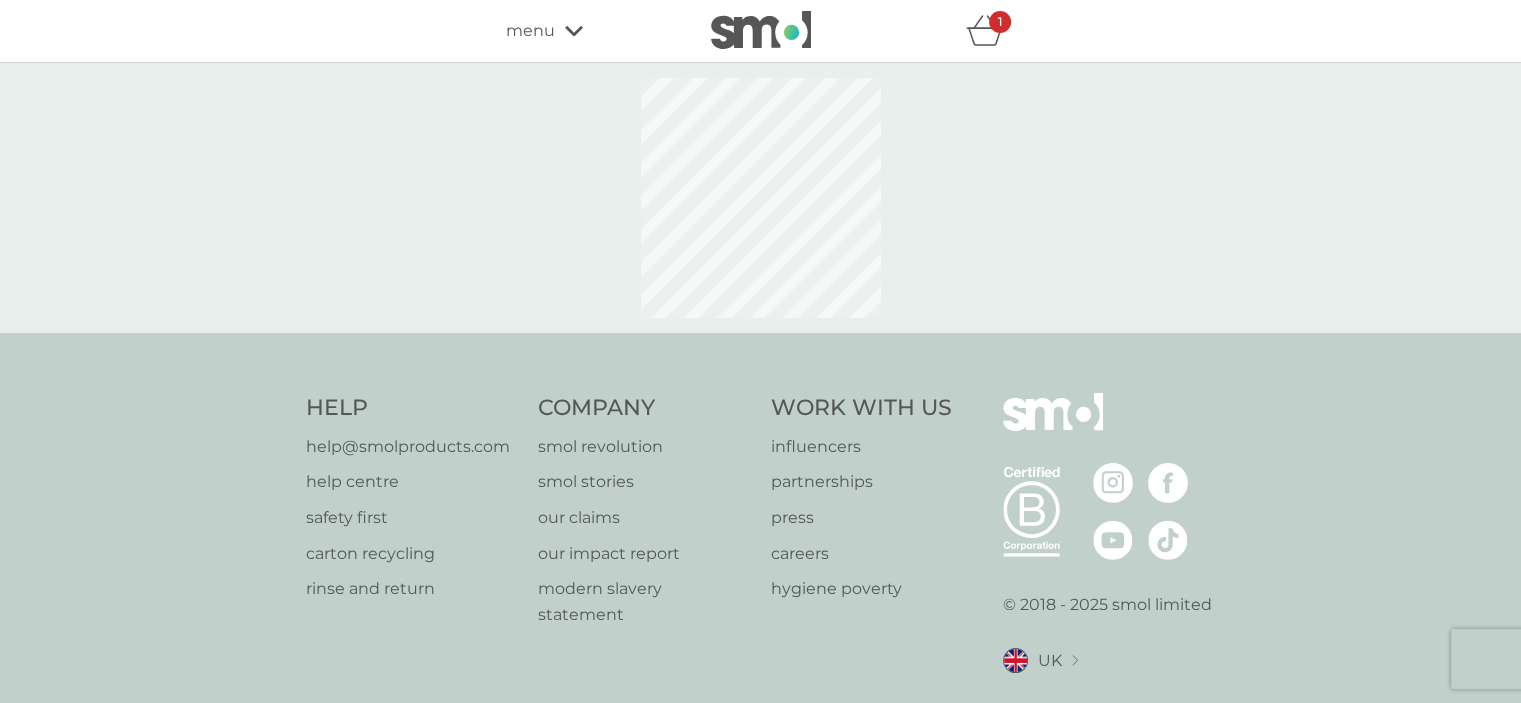 select on "91" 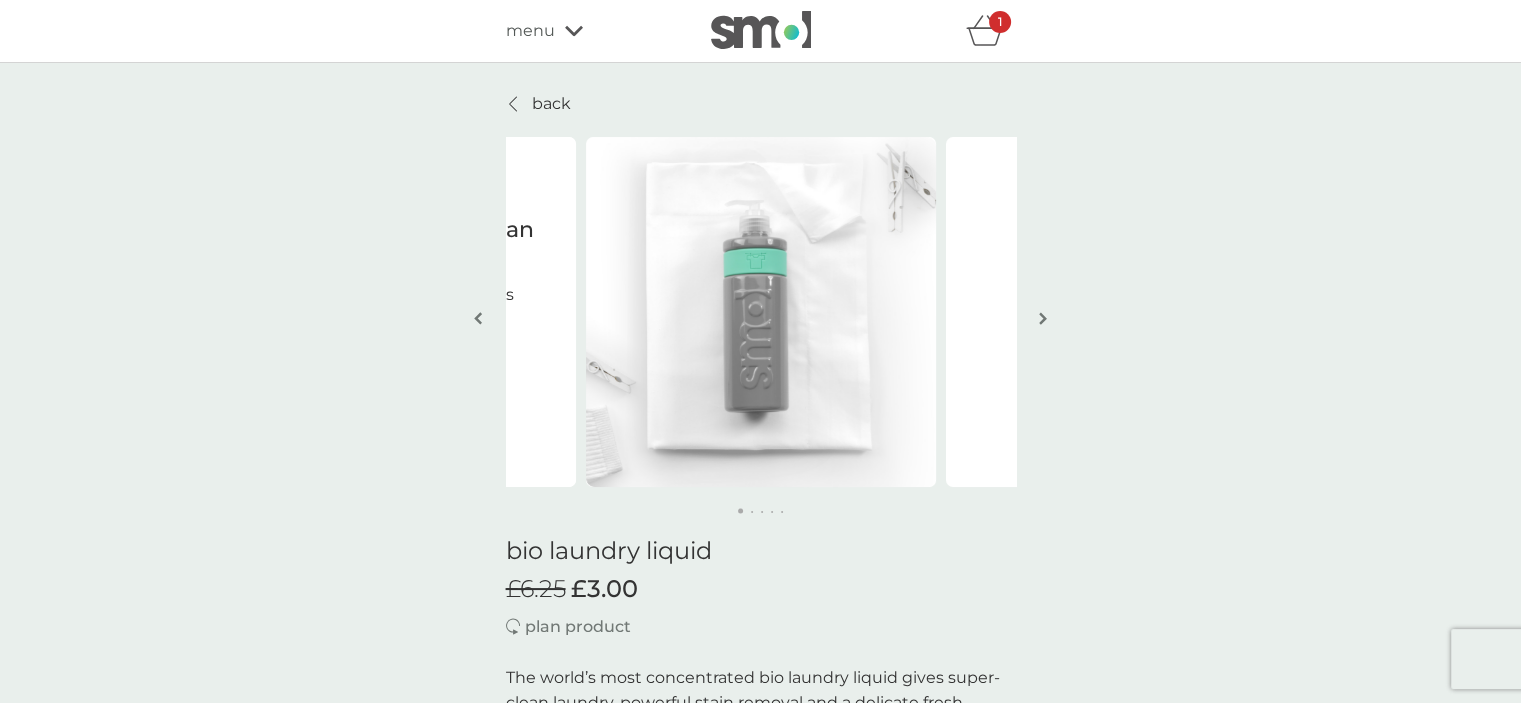 click at bounding box center [1043, 318] 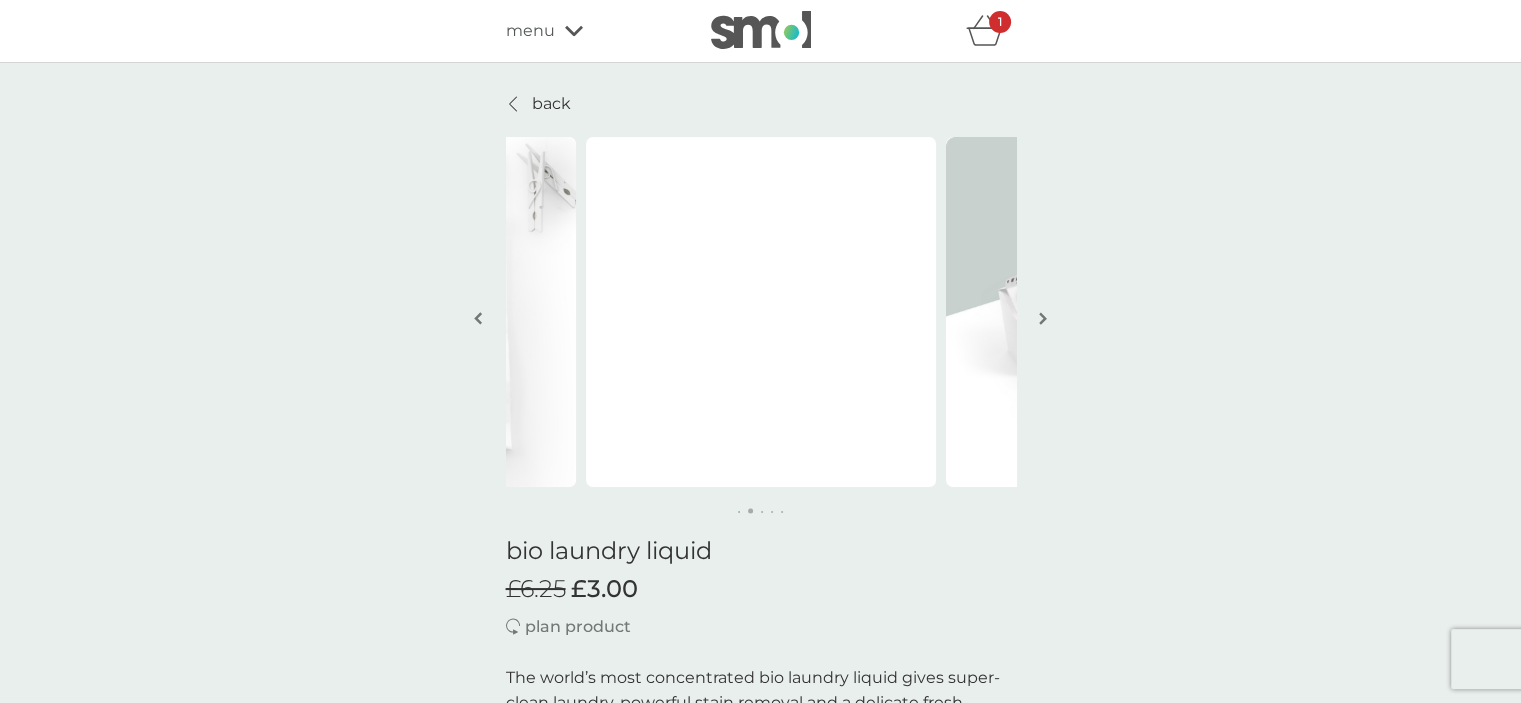 click at bounding box center [1043, 318] 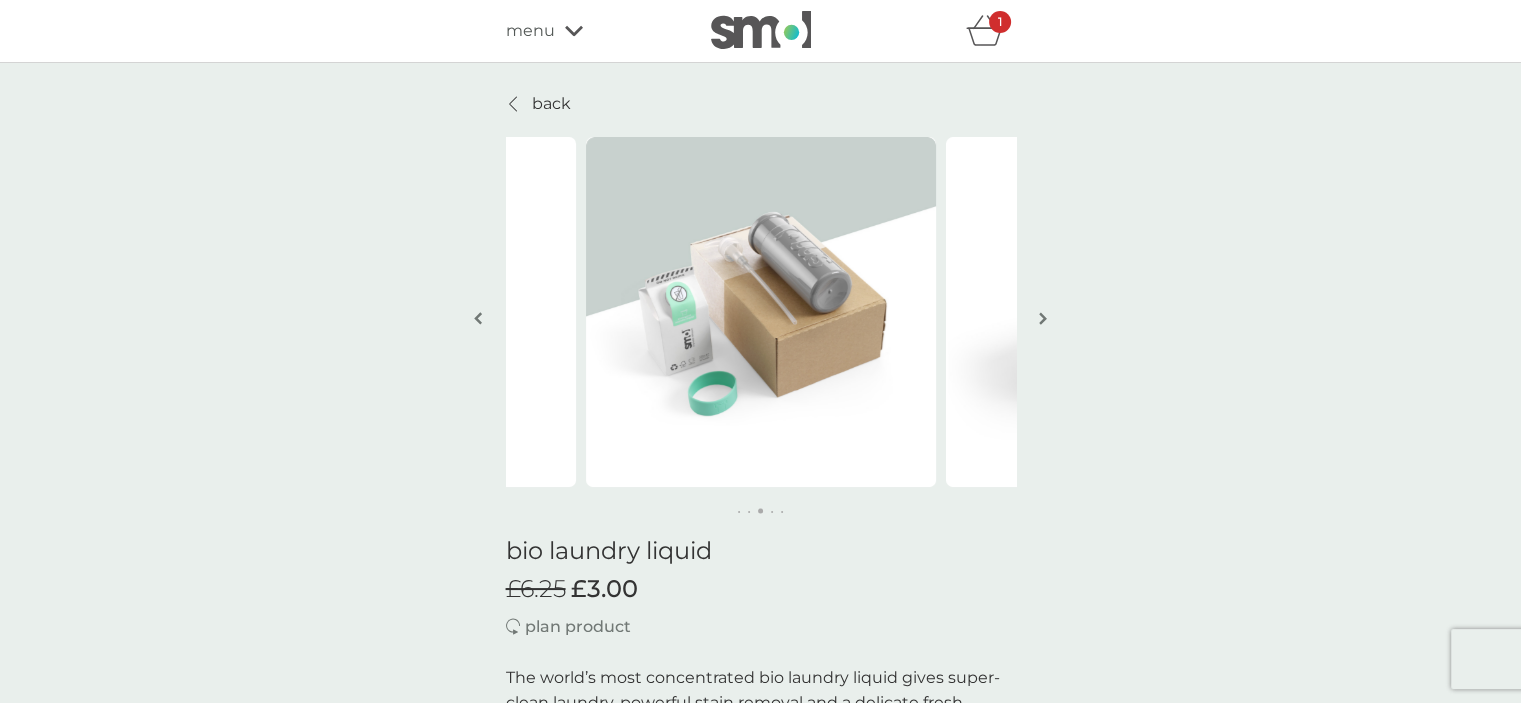 click at bounding box center [1043, 318] 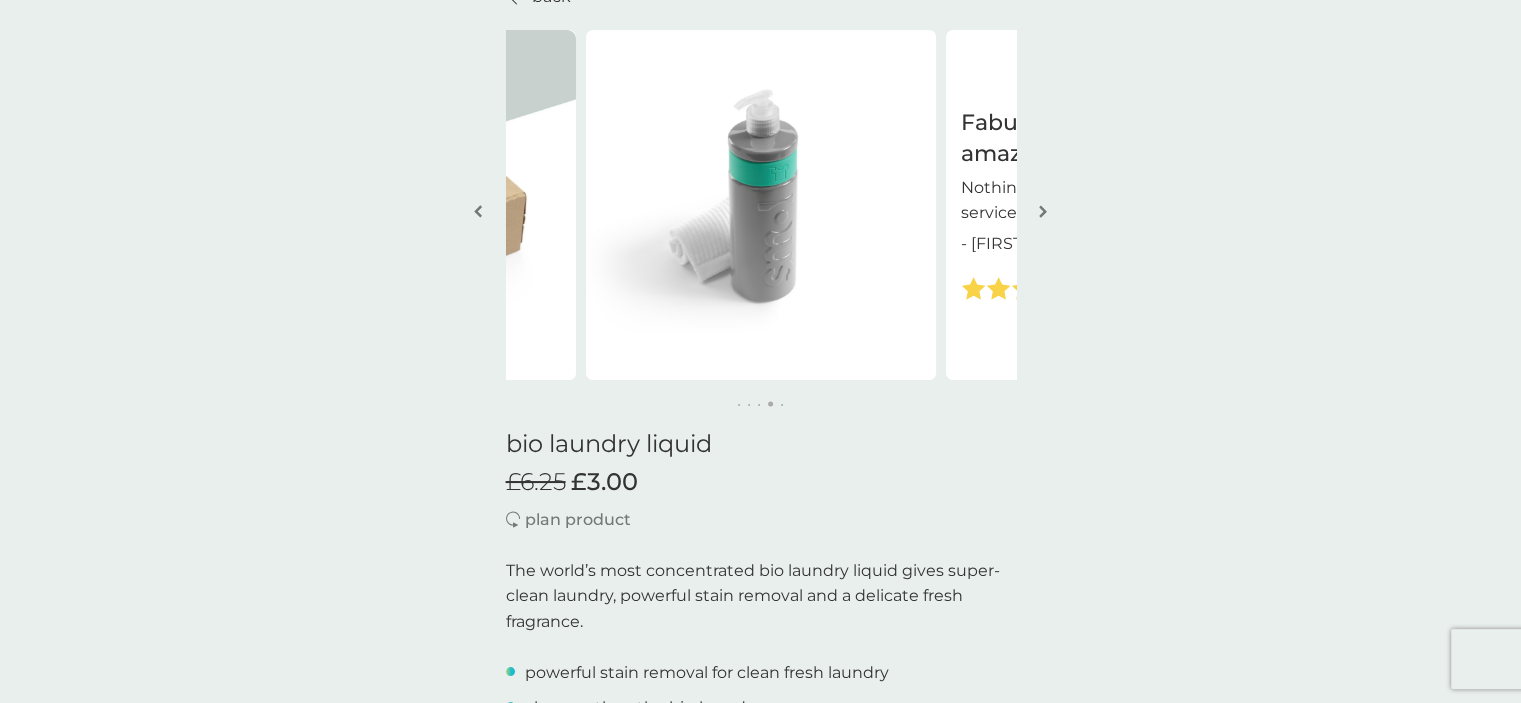 scroll, scrollTop: 100, scrollLeft: 0, axis: vertical 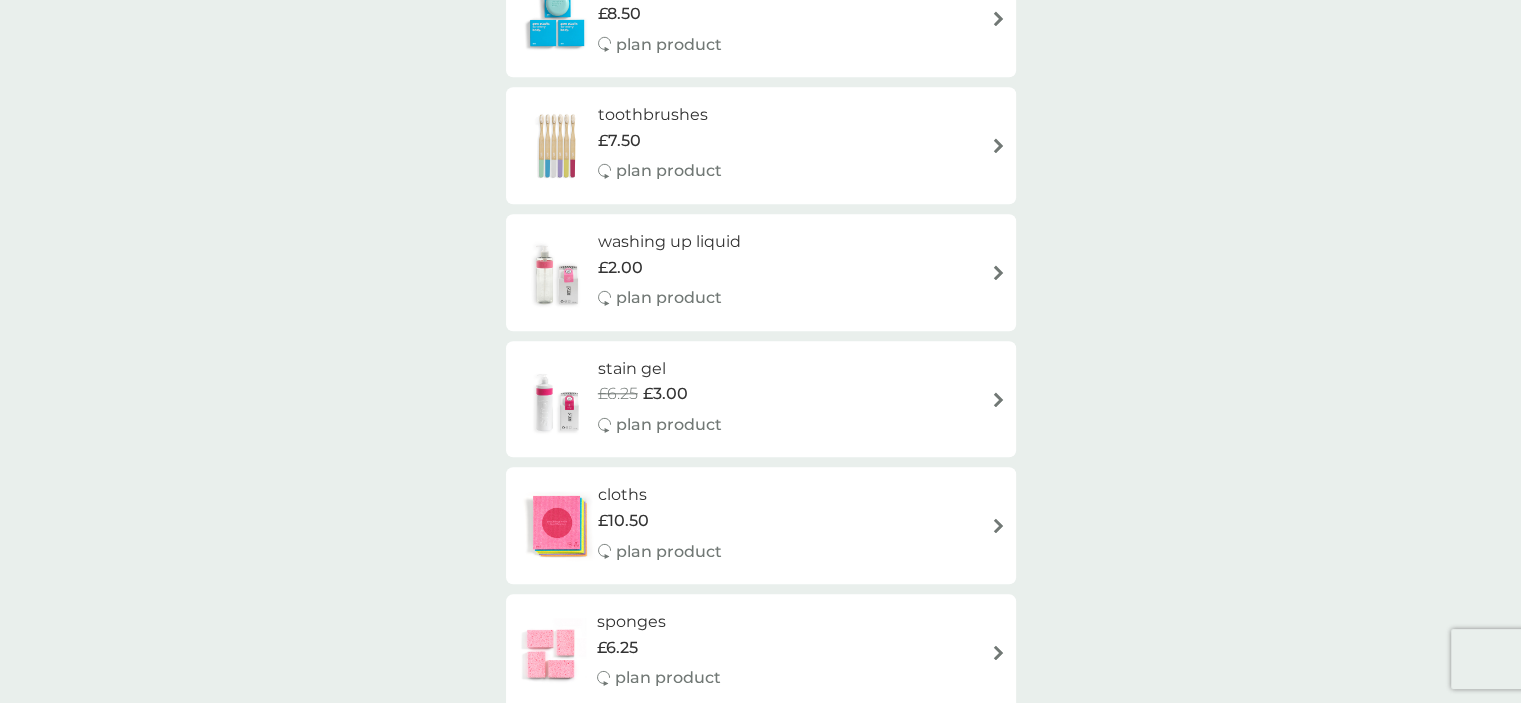 click on "washing up liquid £2.00 plan product" at bounding box center [761, 272] 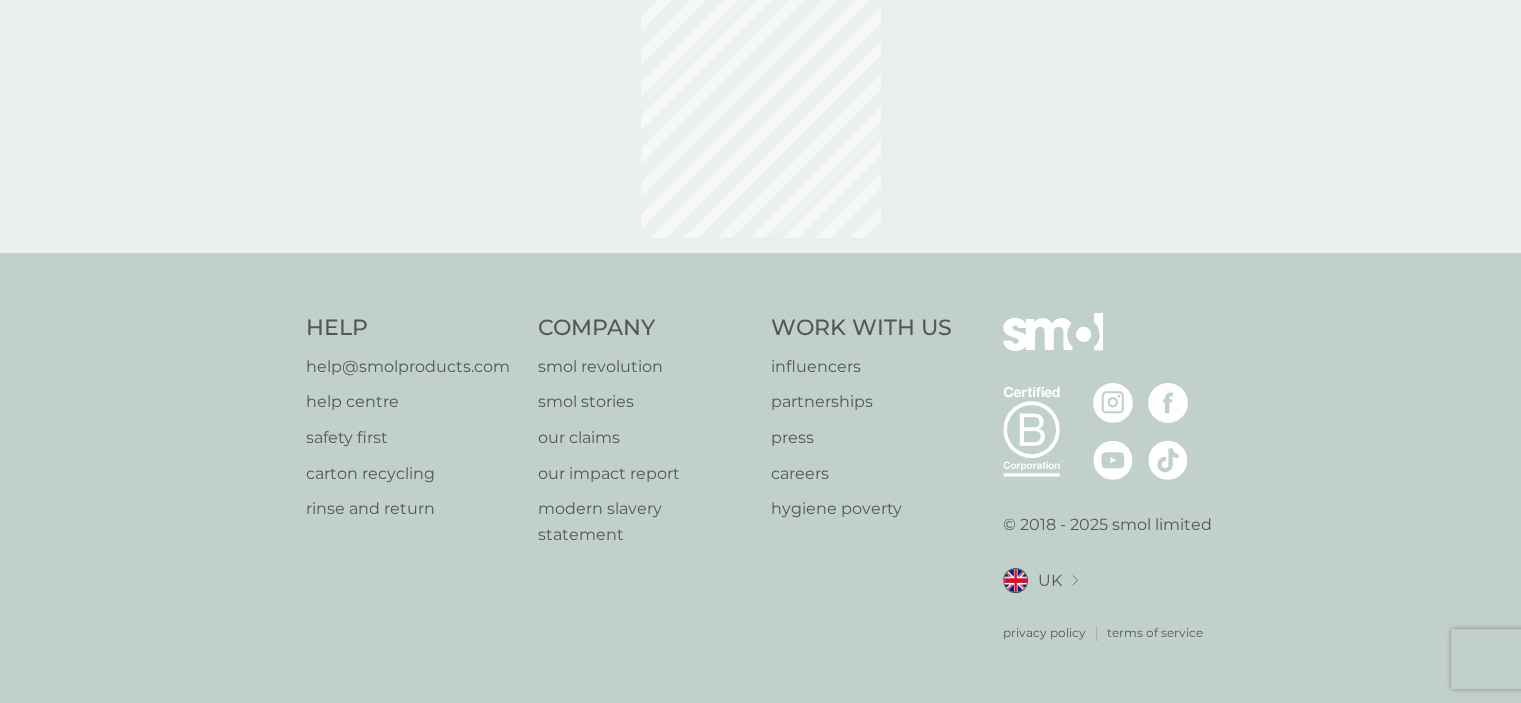 scroll, scrollTop: 0, scrollLeft: 0, axis: both 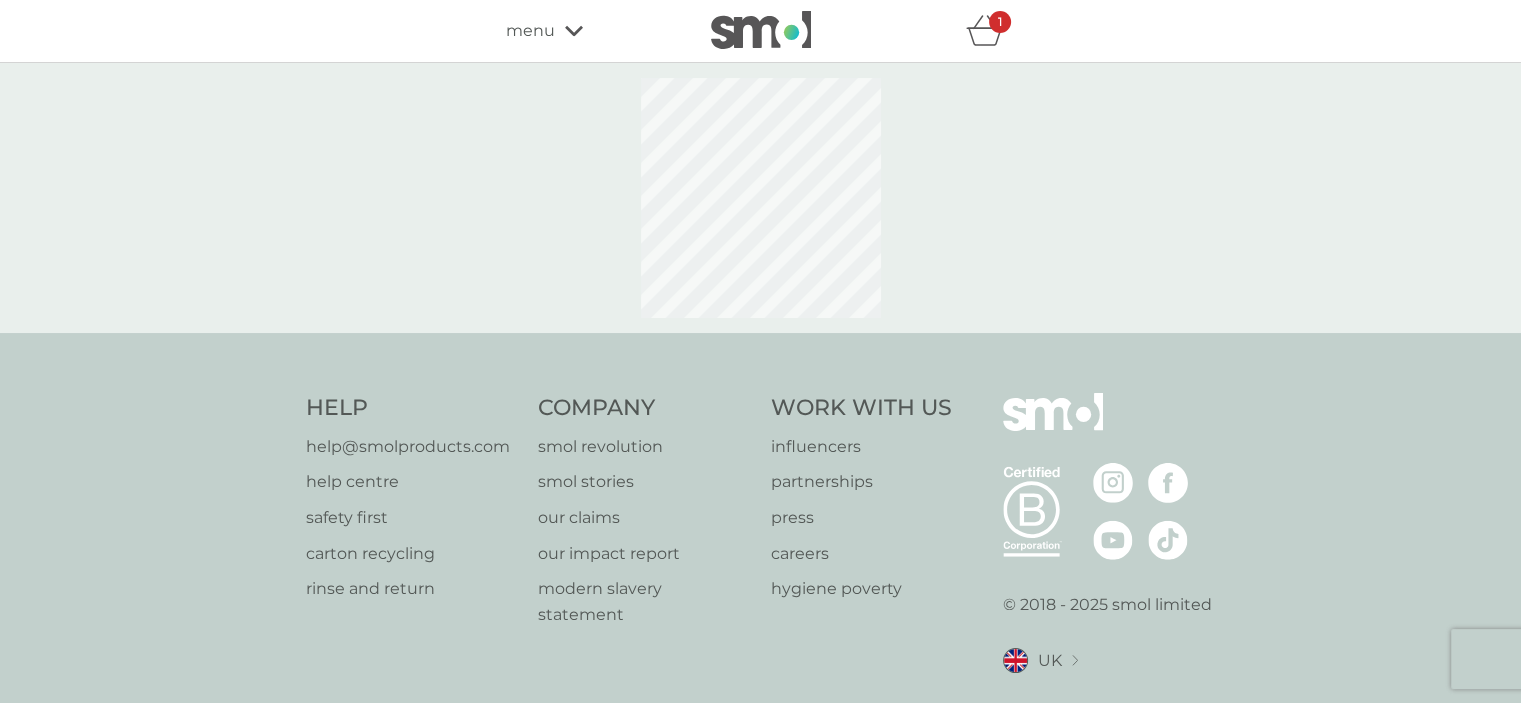 select on "112" 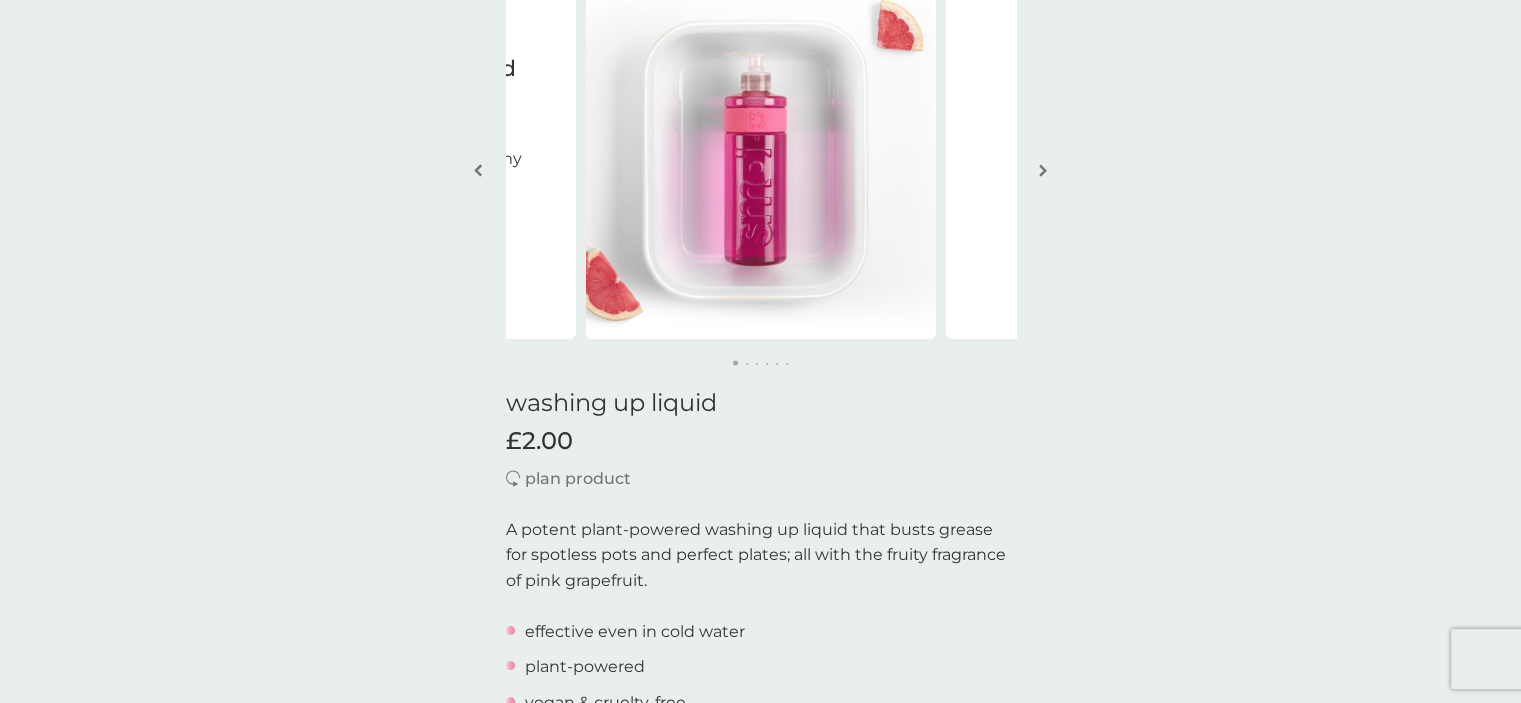 scroll, scrollTop: 100, scrollLeft: 0, axis: vertical 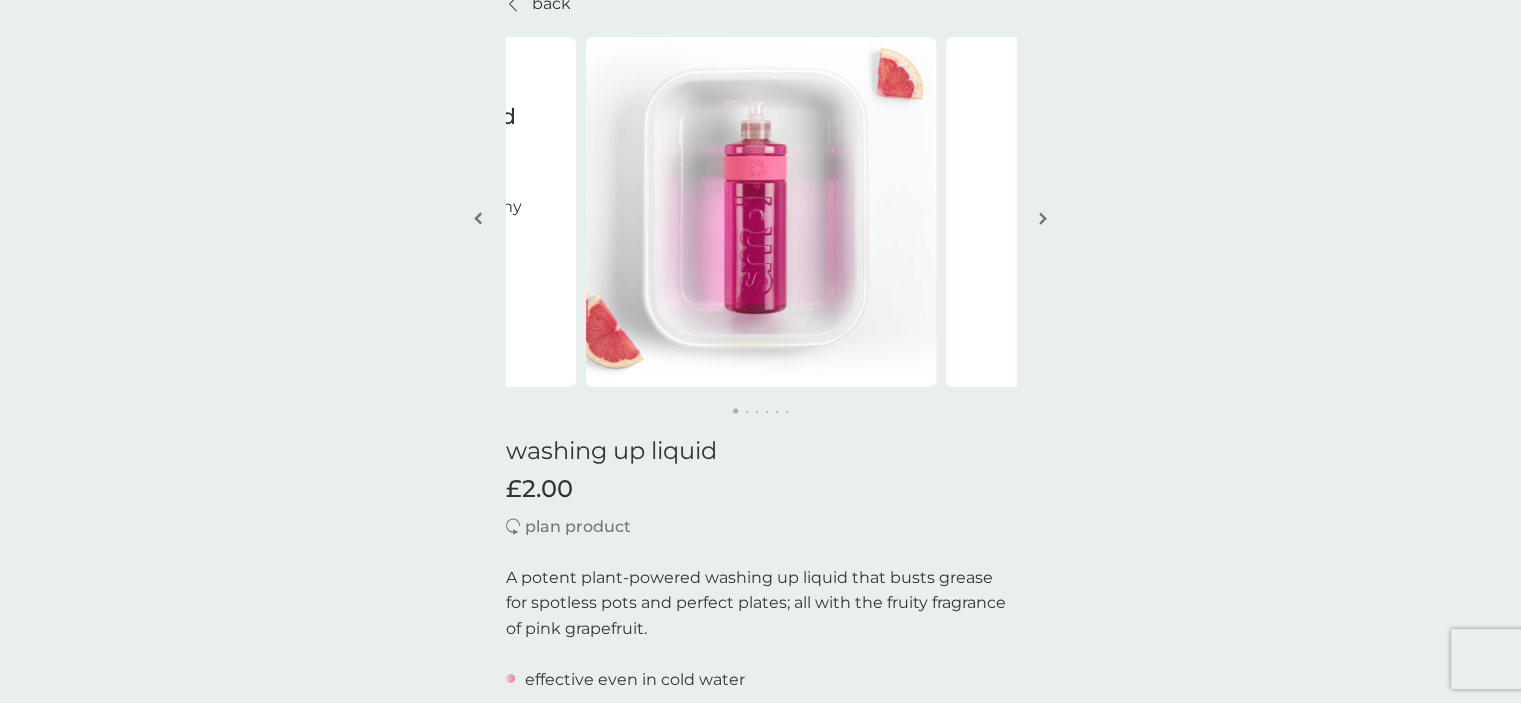 click at bounding box center (1043, 218) 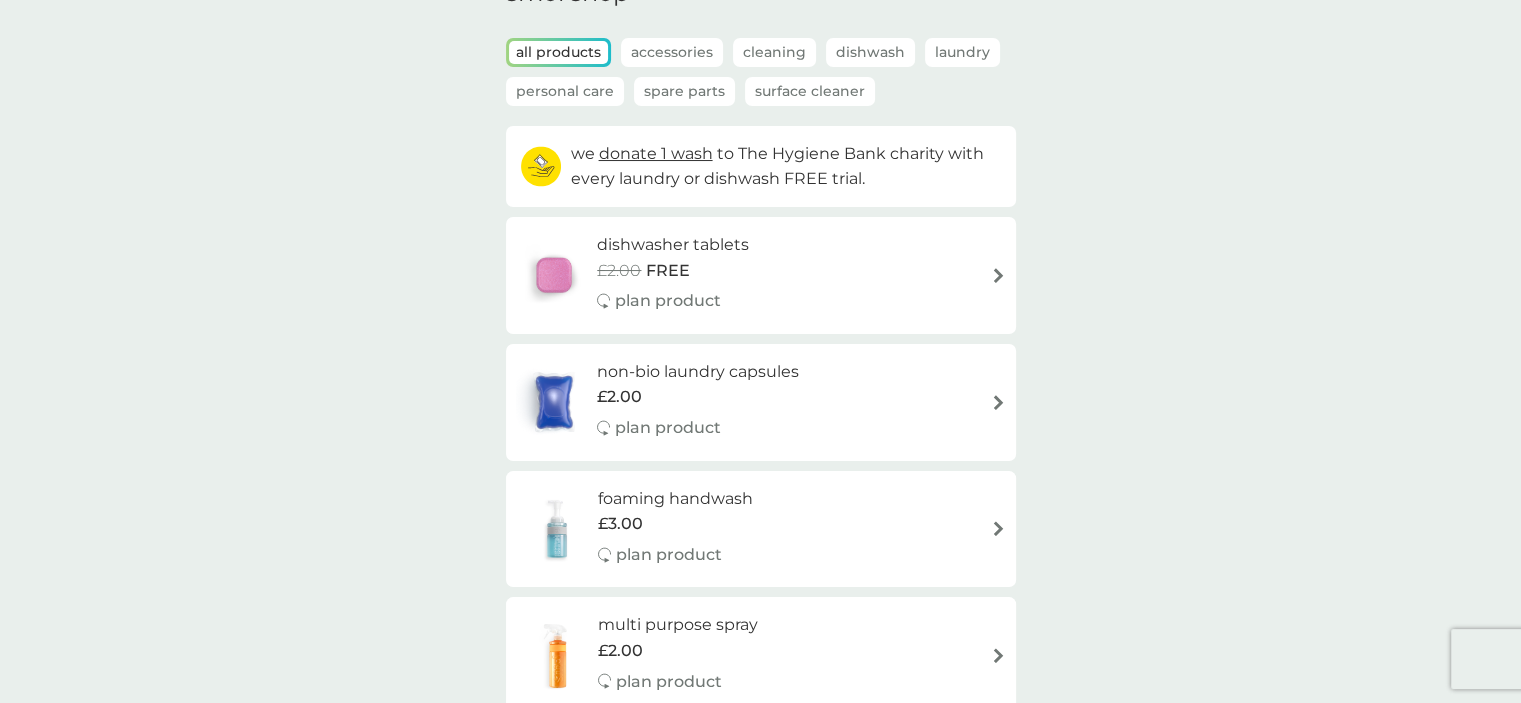scroll, scrollTop: 100, scrollLeft: 0, axis: vertical 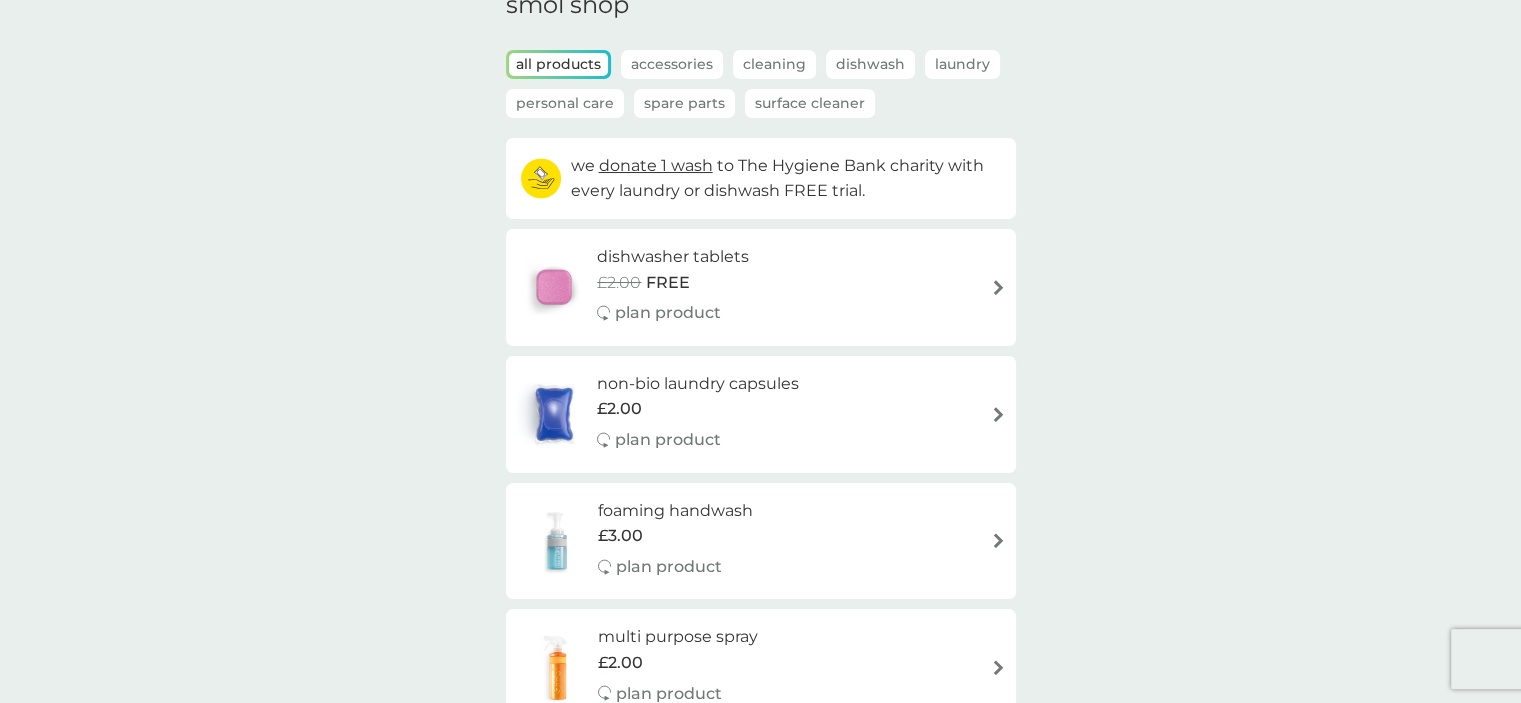 click on "non-bio laundry capsules £2.00 plan product" at bounding box center [761, 414] 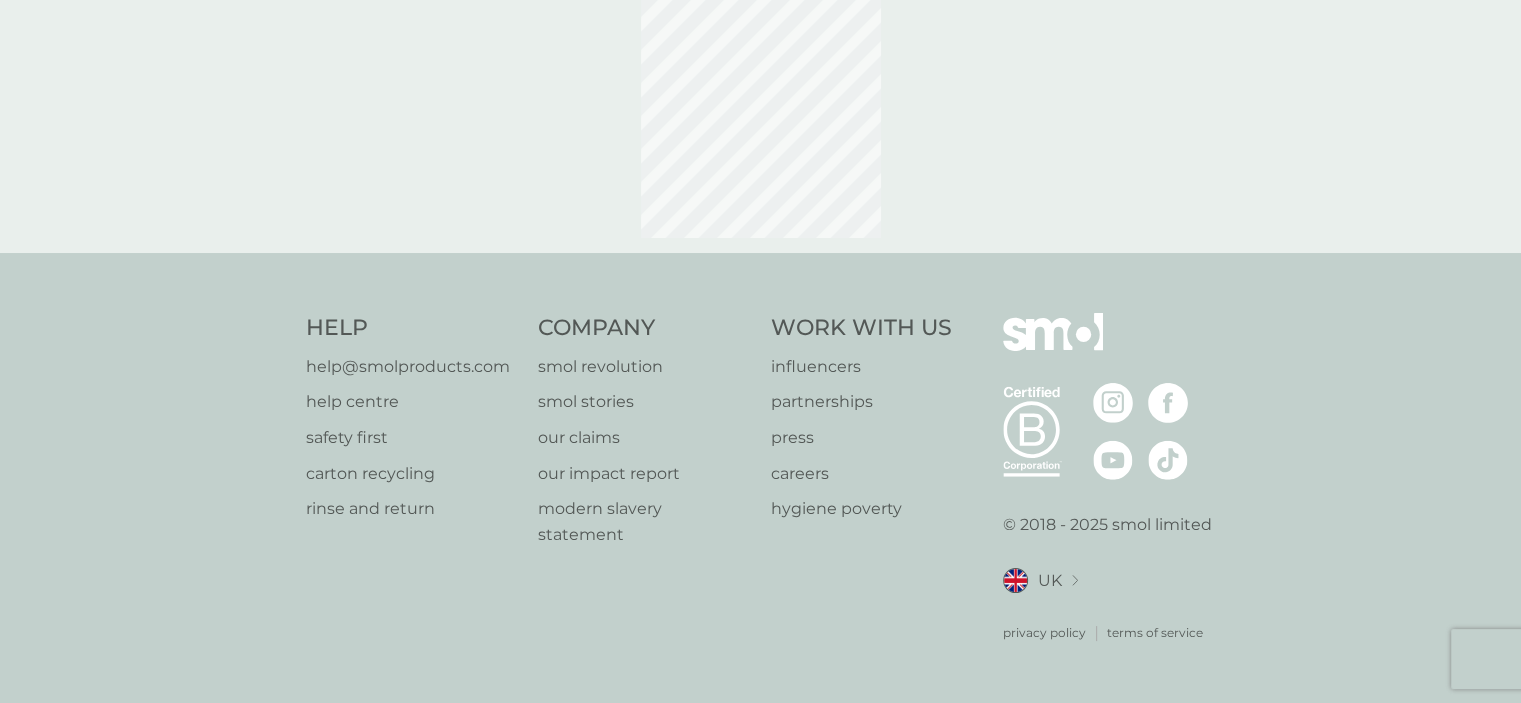 scroll, scrollTop: 0, scrollLeft: 0, axis: both 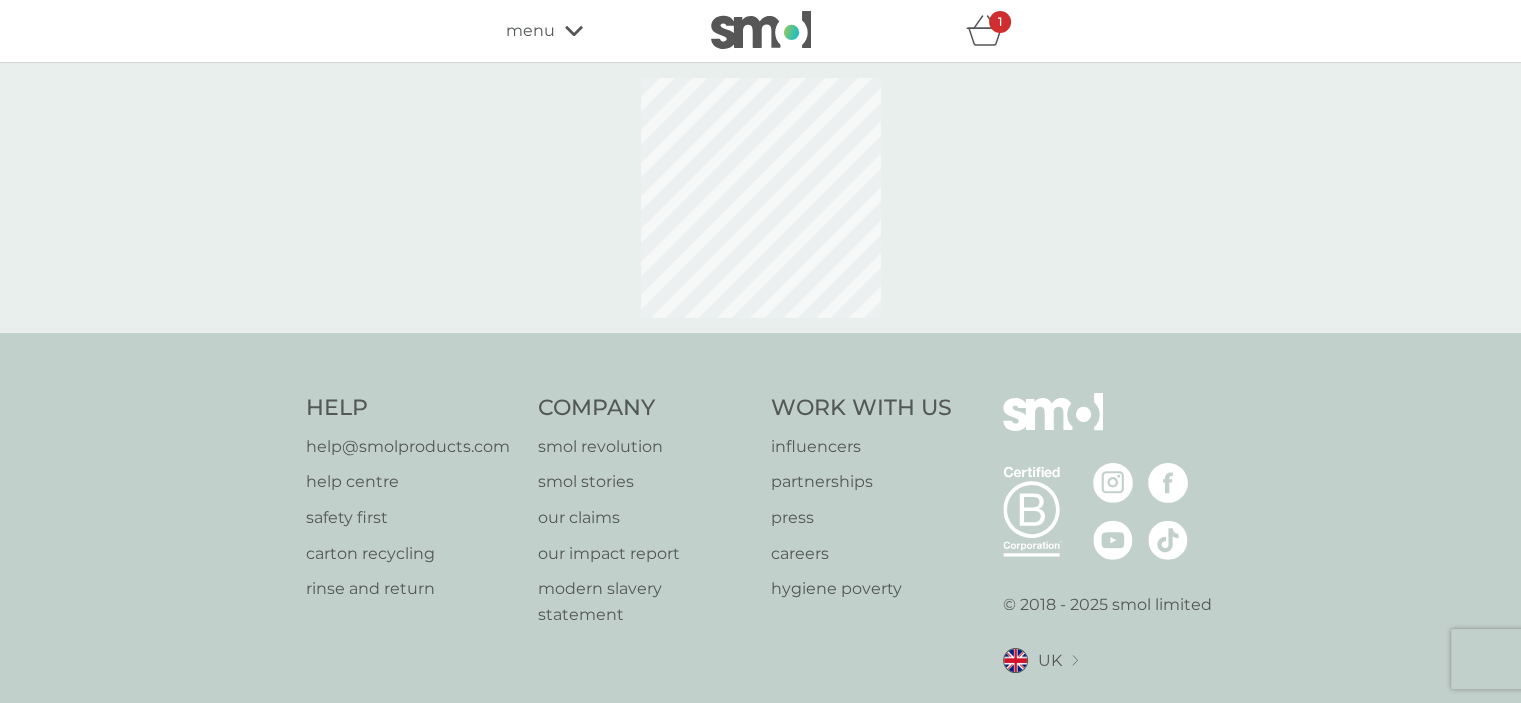 select on "42" 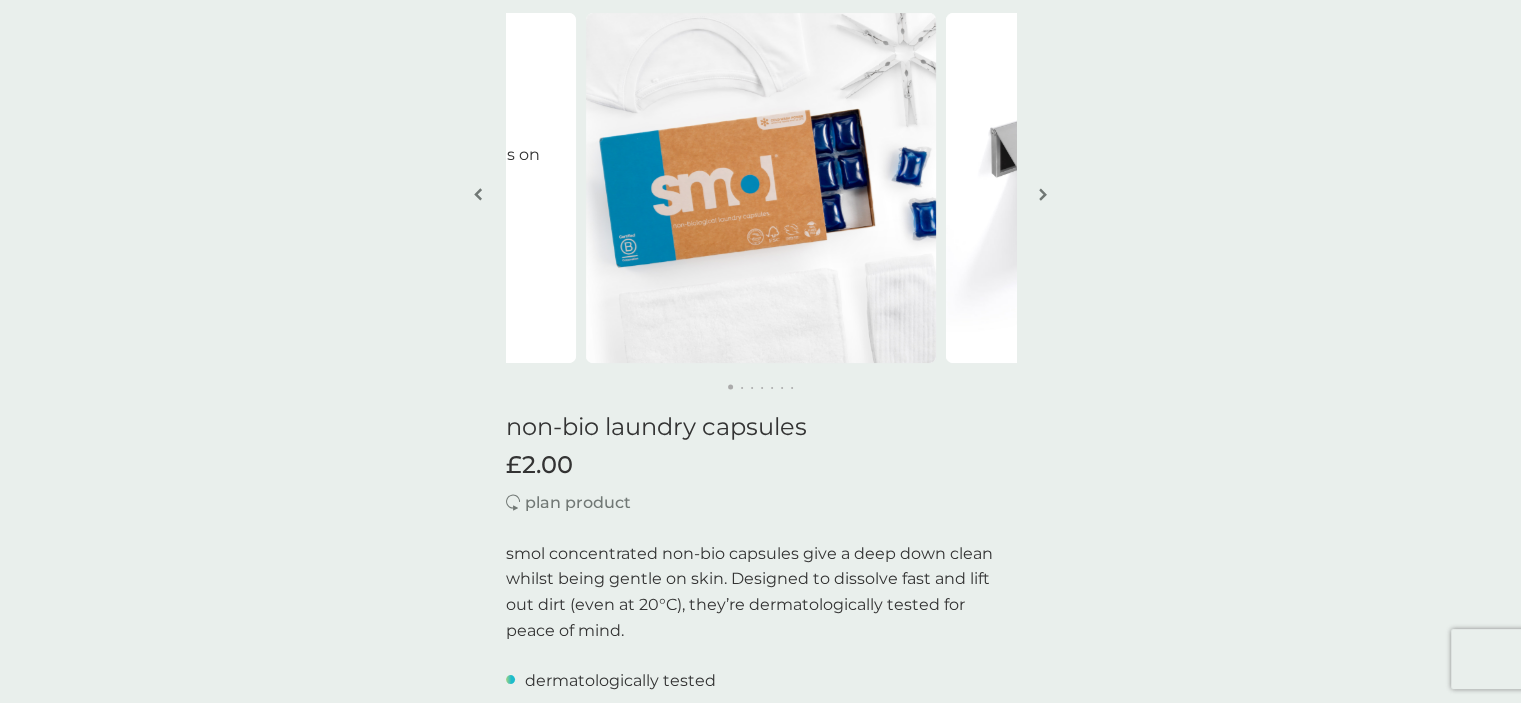 scroll, scrollTop: 0, scrollLeft: 0, axis: both 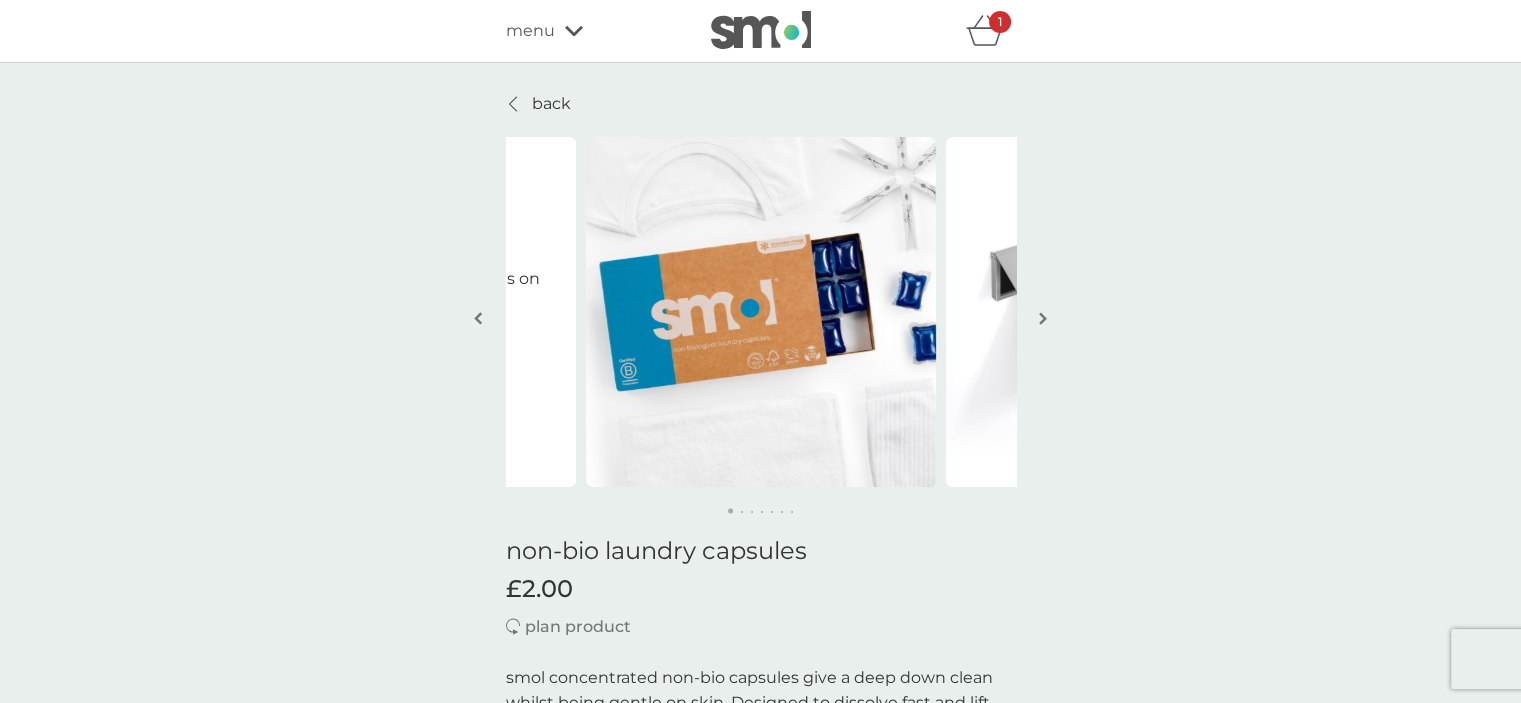 click on "1" at bounding box center [1000, 22] 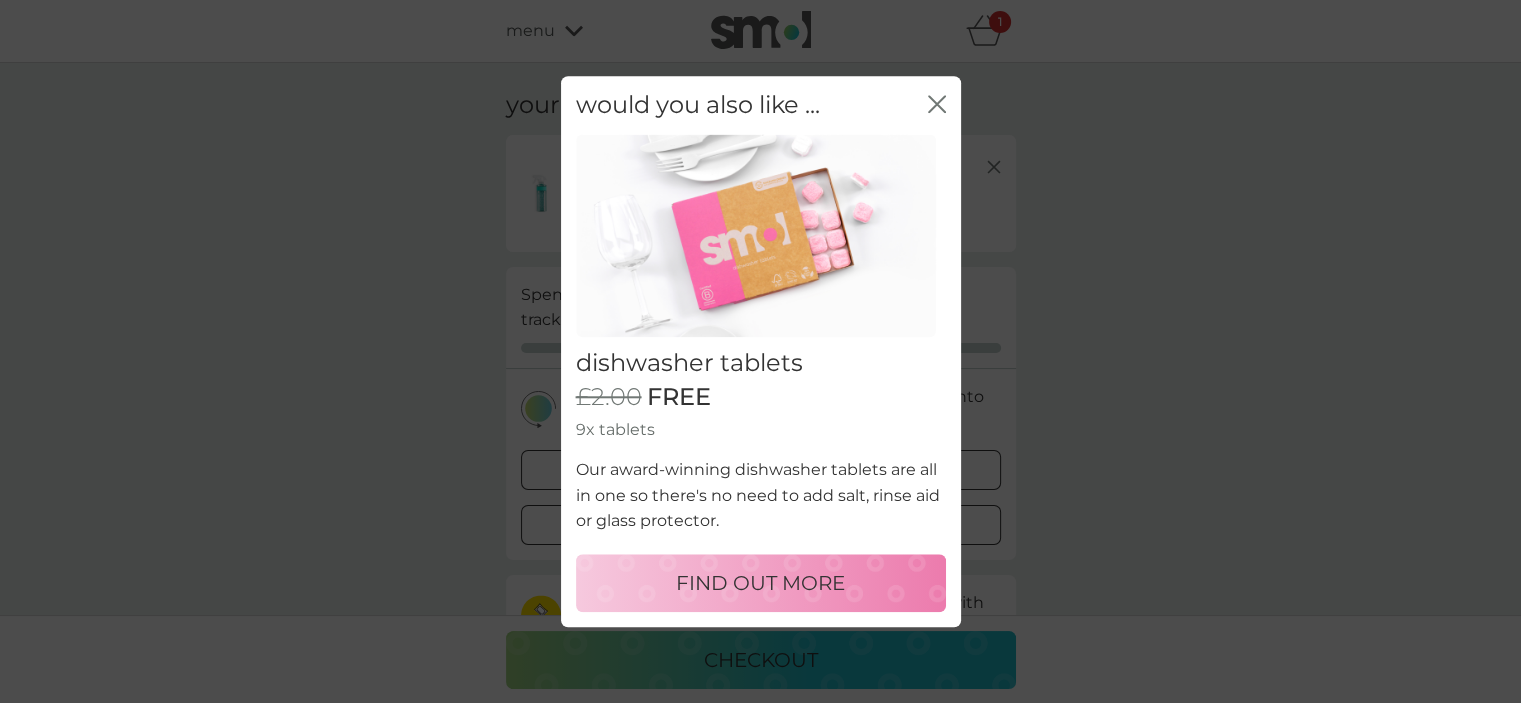 click 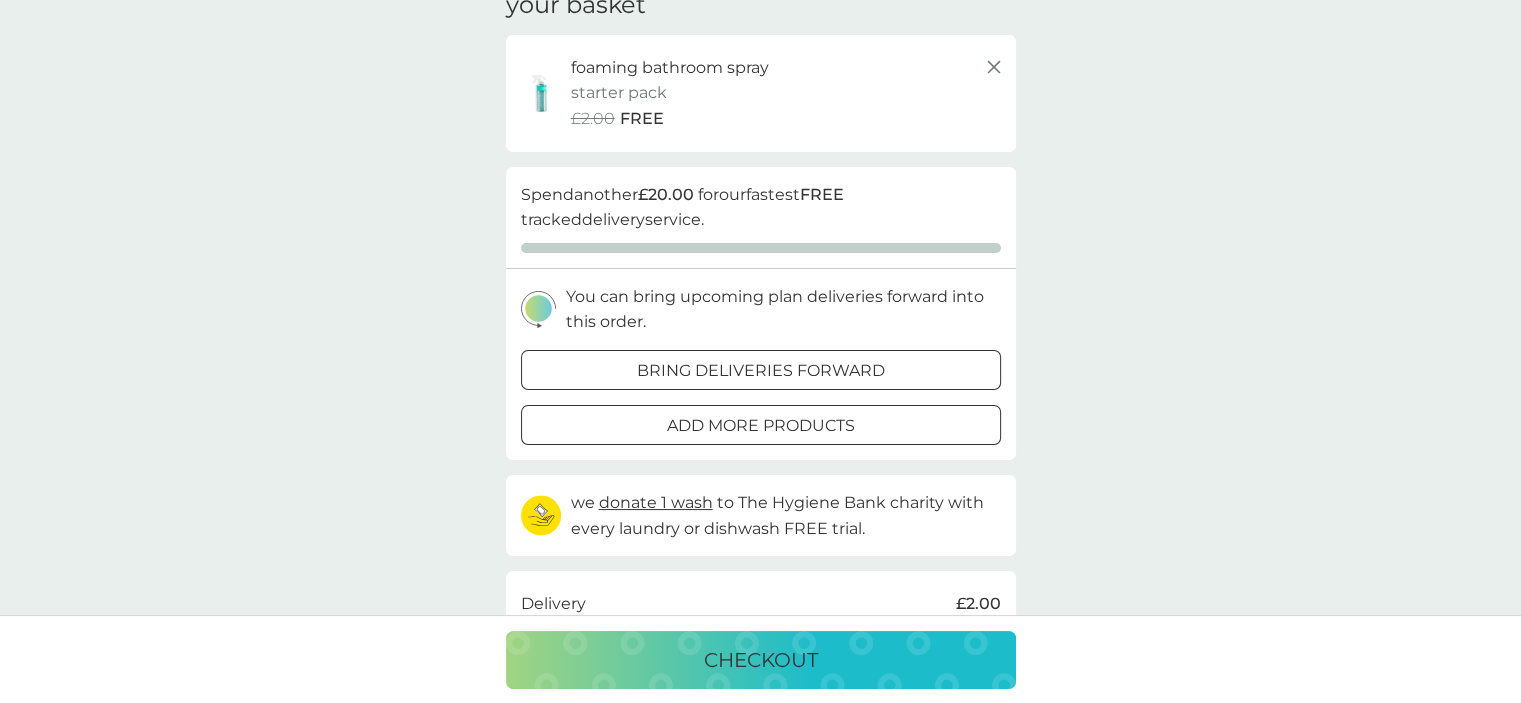 scroll, scrollTop: 200, scrollLeft: 0, axis: vertical 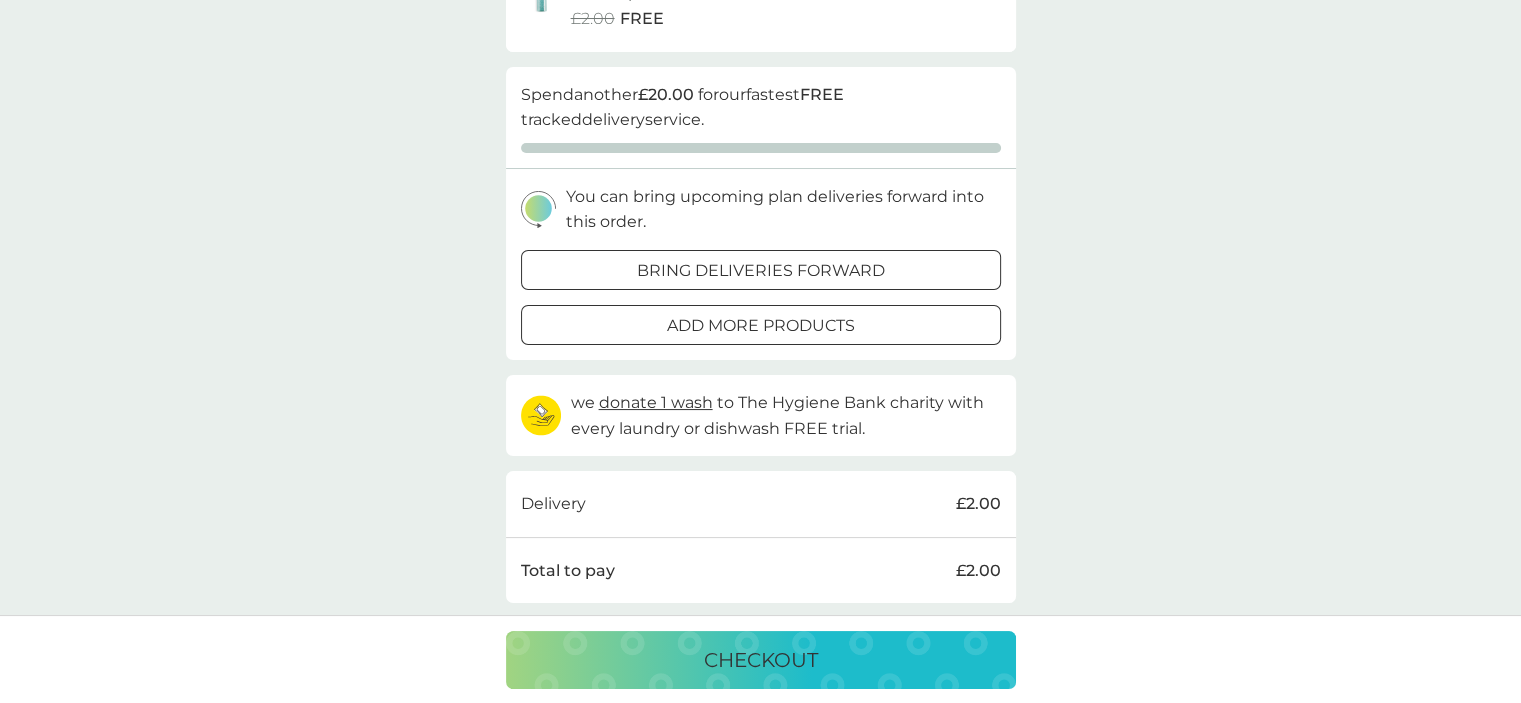 click on "bring deliveries forward" at bounding box center (761, 271) 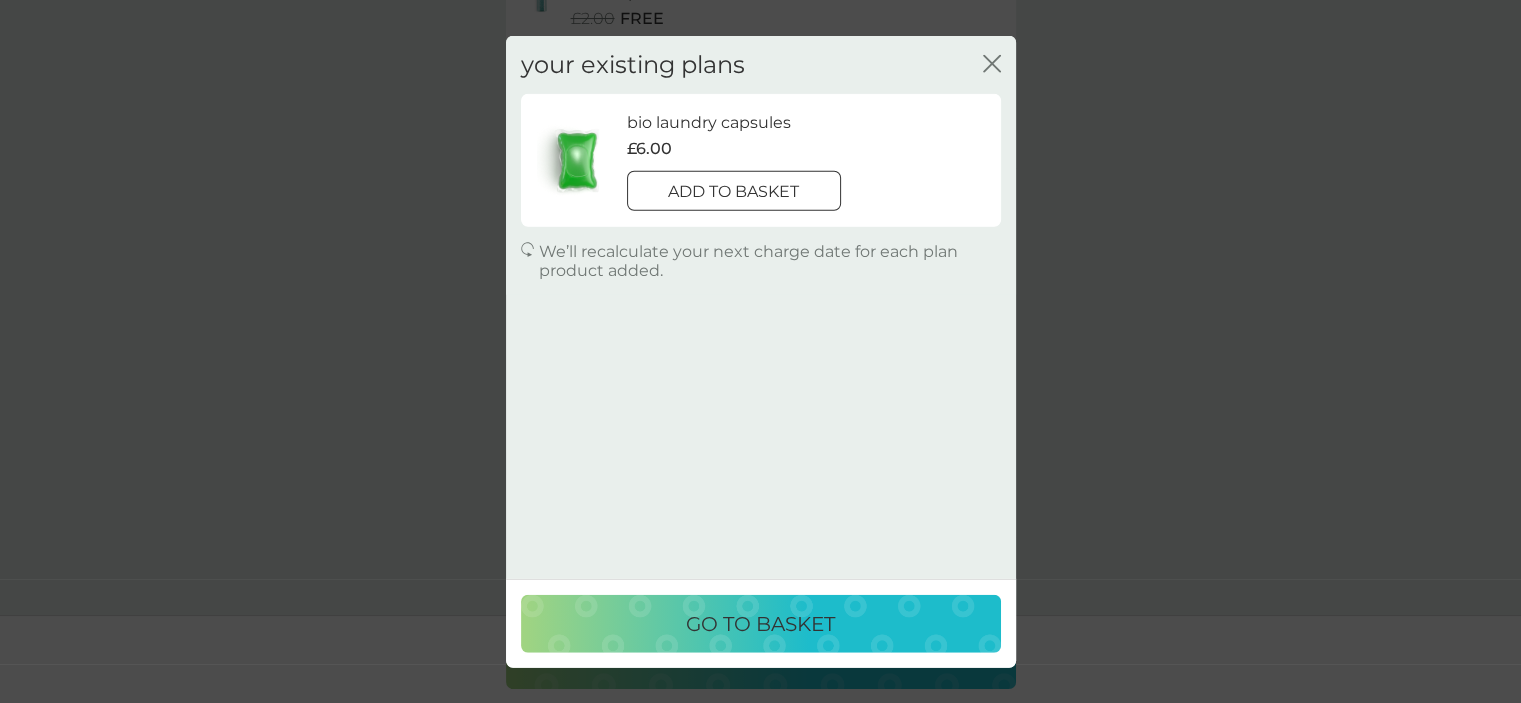 click 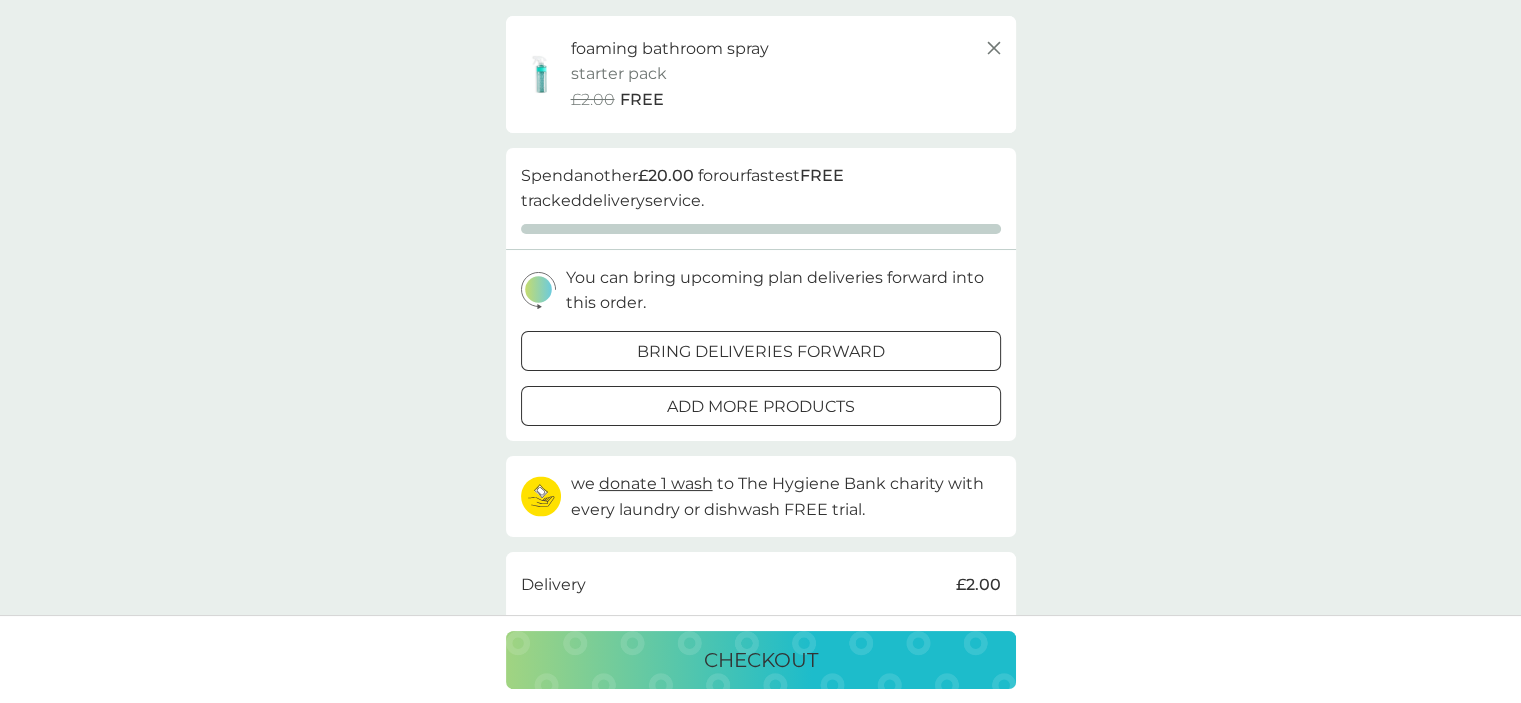 scroll, scrollTop: 0, scrollLeft: 0, axis: both 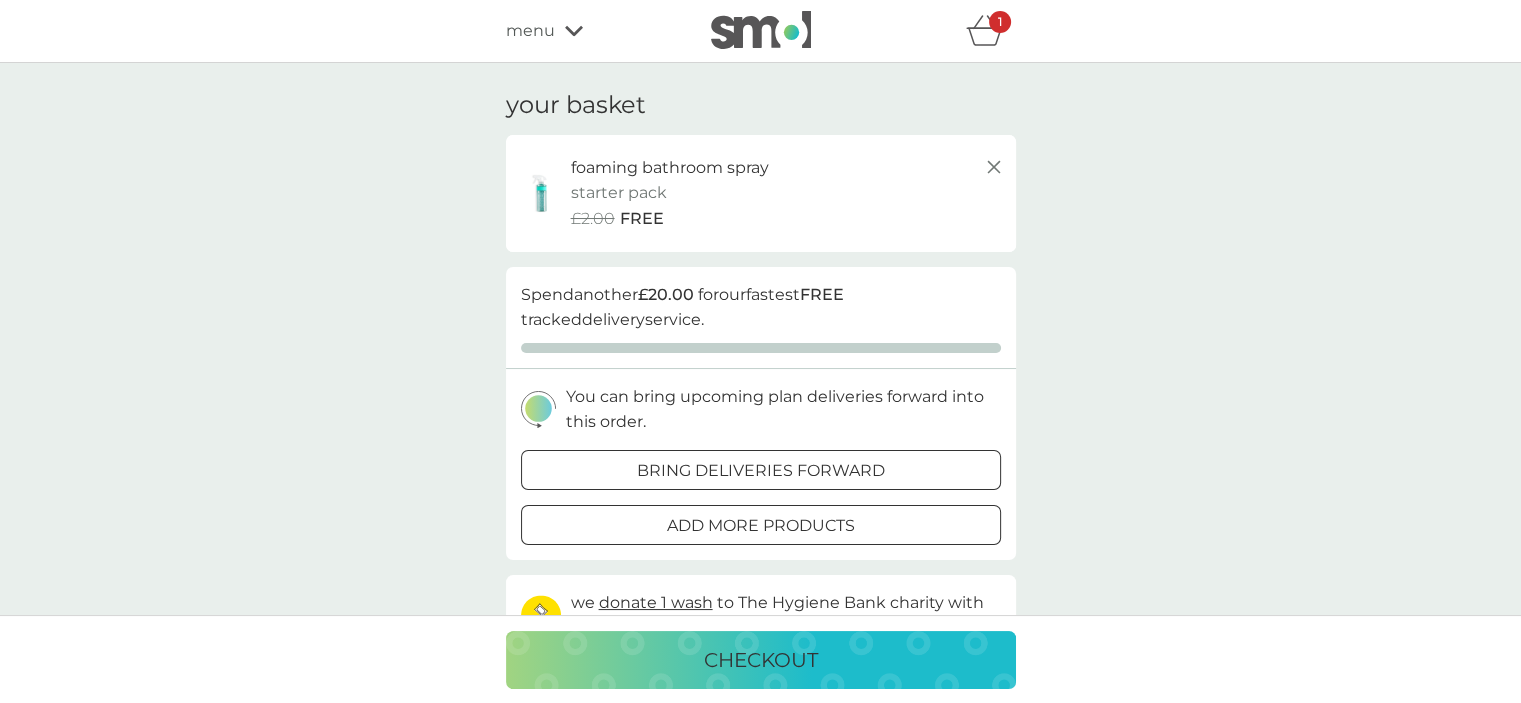 click on "1" at bounding box center (1000, 22) 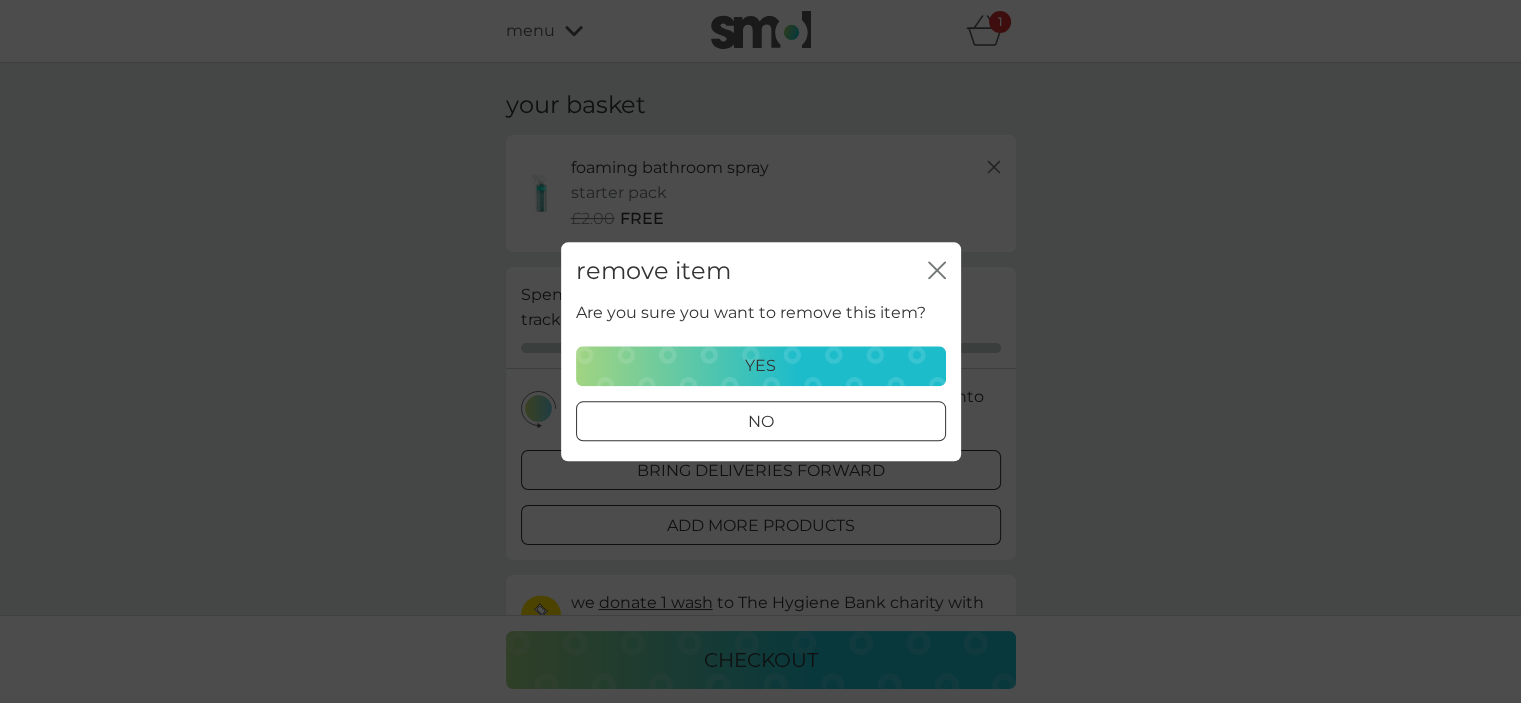 click on "yes" at bounding box center (761, 366) 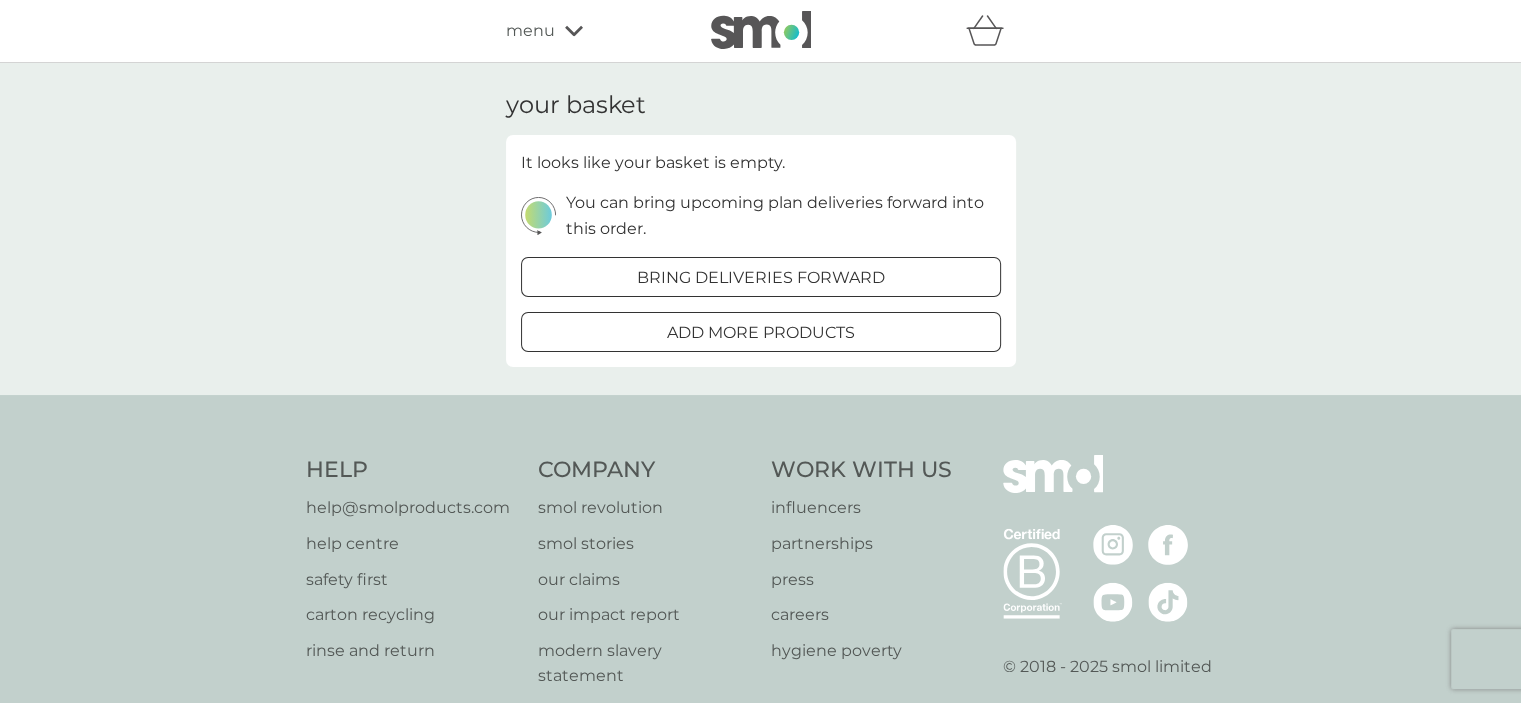 select on "42" 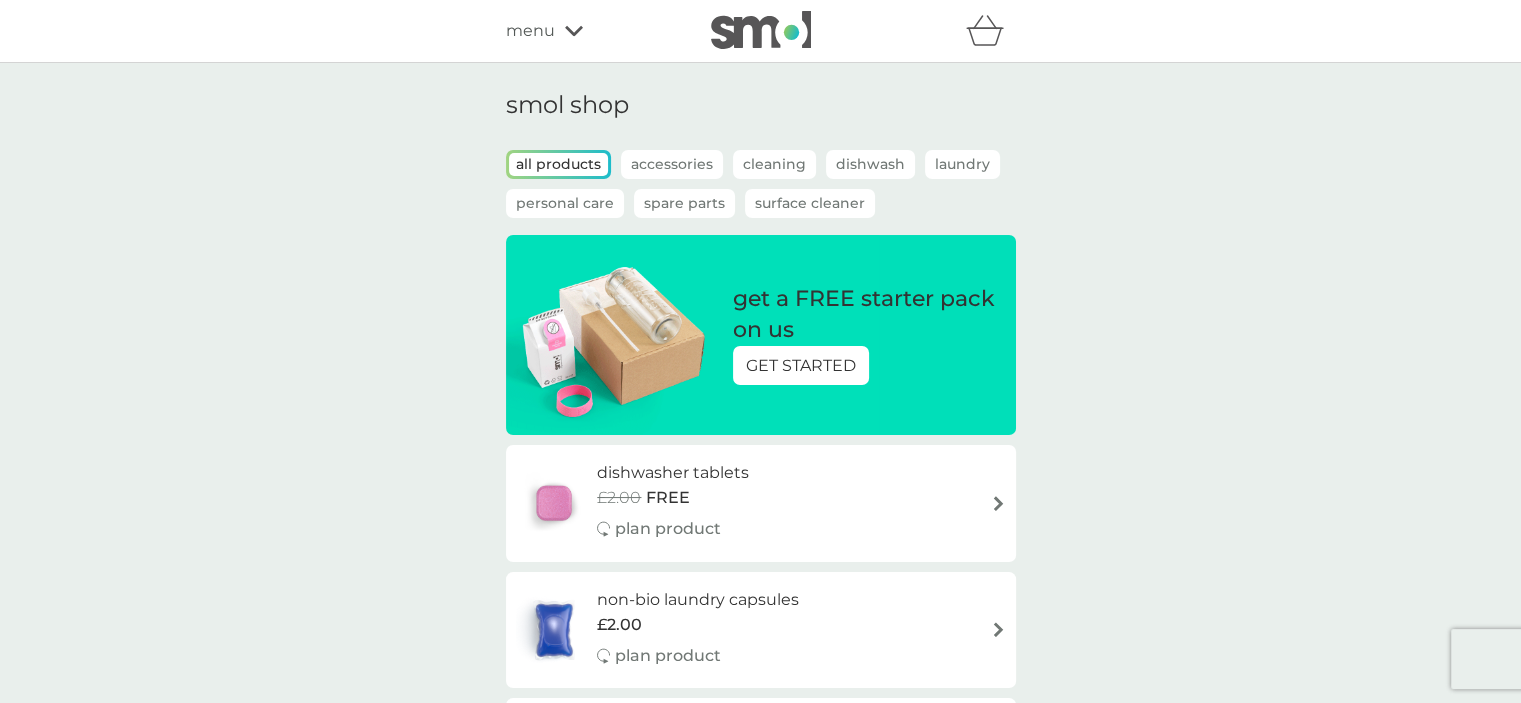 scroll, scrollTop: 100, scrollLeft: 0, axis: vertical 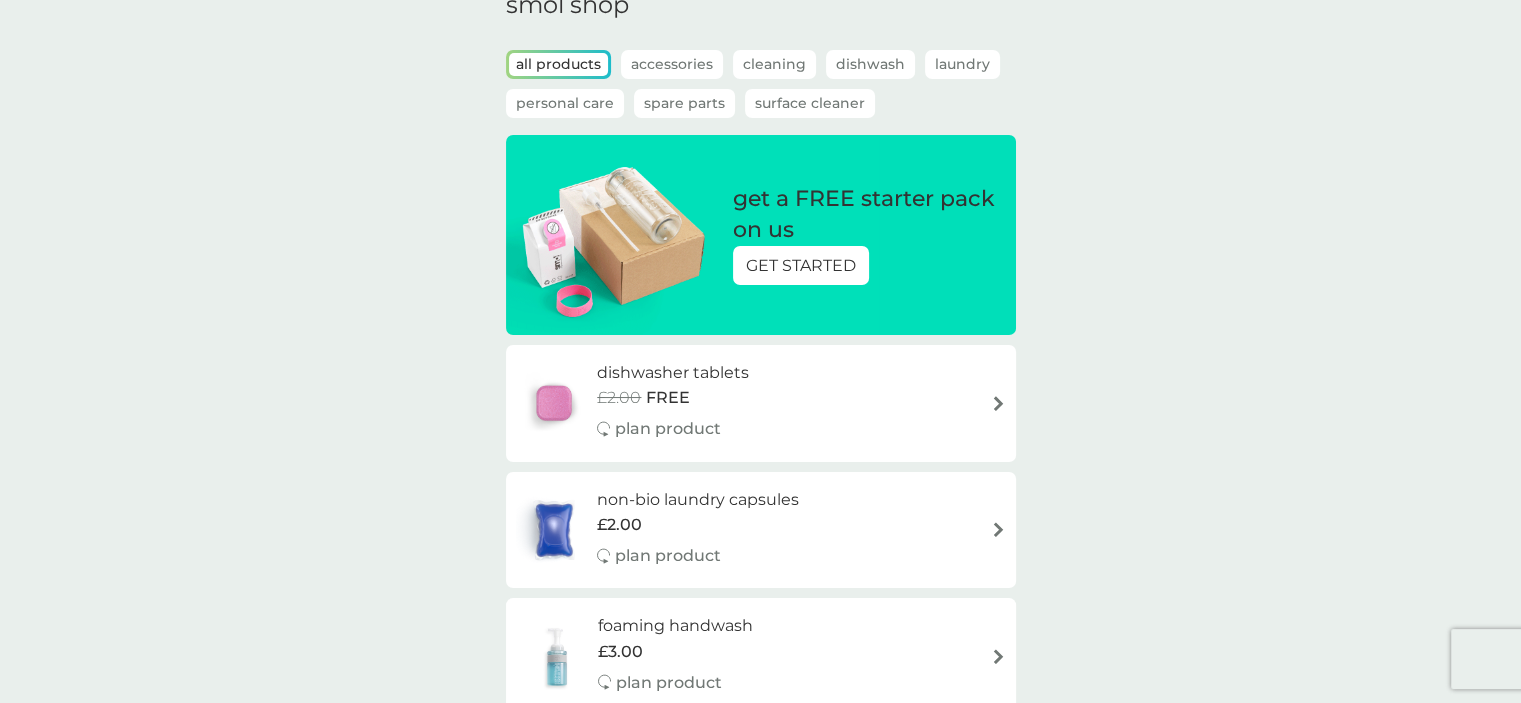 click on "GET STARTED" at bounding box center [801, 266] 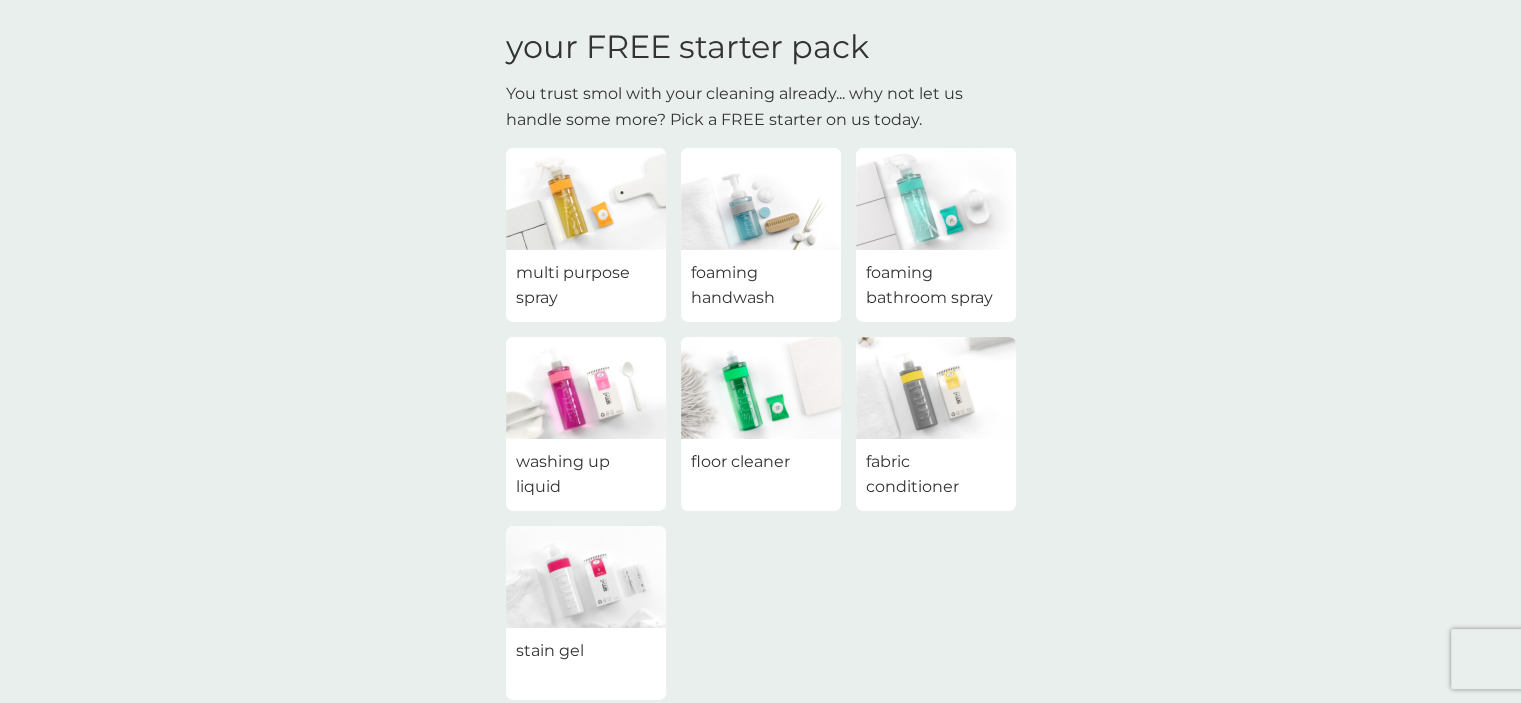 scroll, scrollTop: 100, scrollLeft: 0, axis: vertical 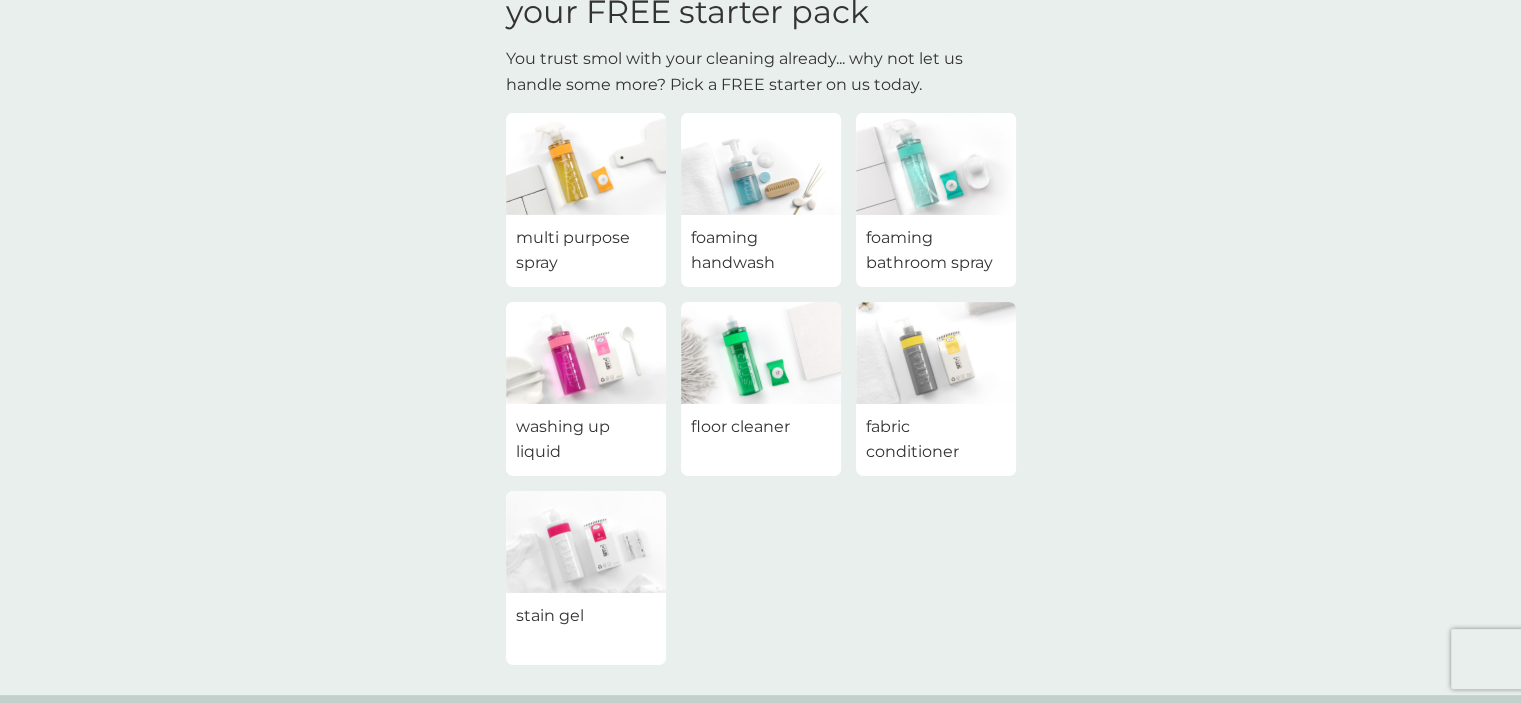 click at bounding box center (586, 542) 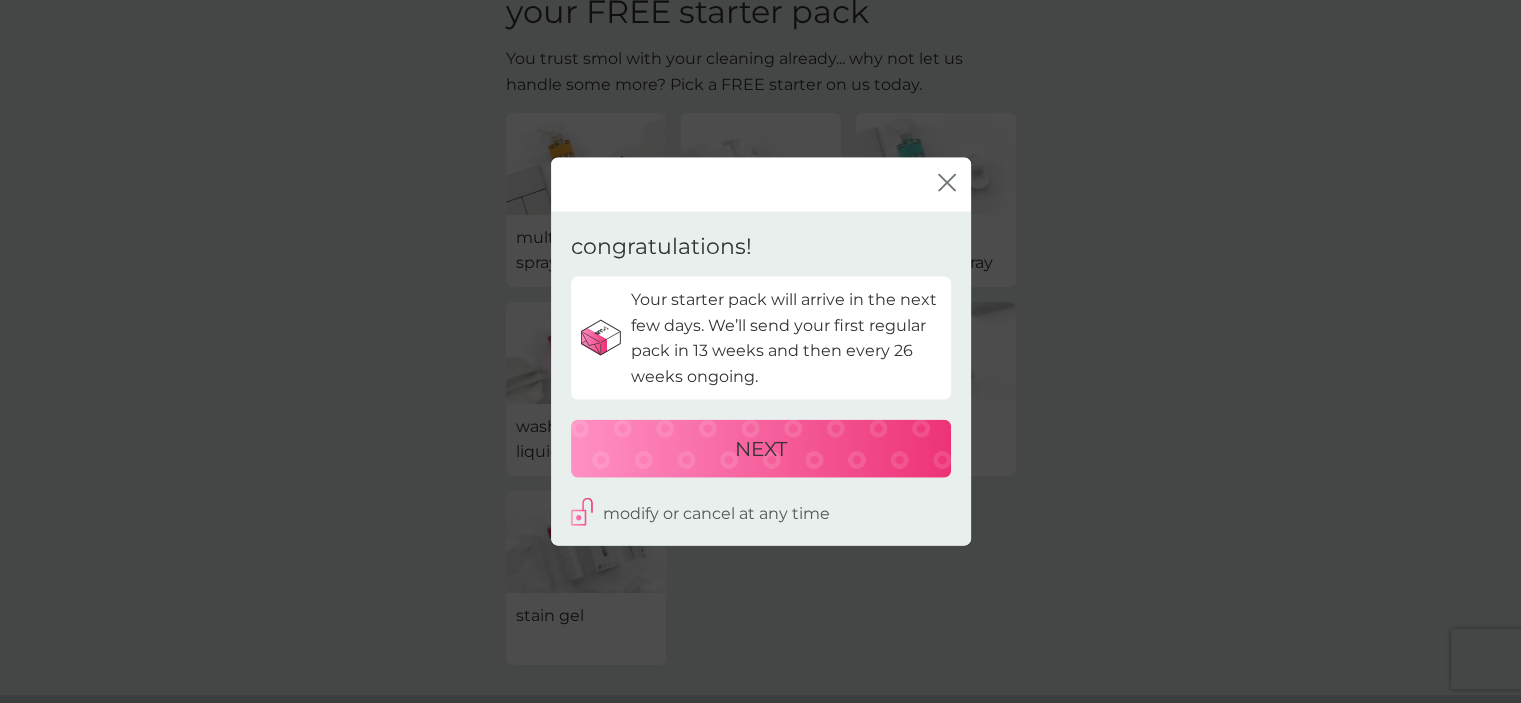 click on "close" at bounding box center [761, 184] 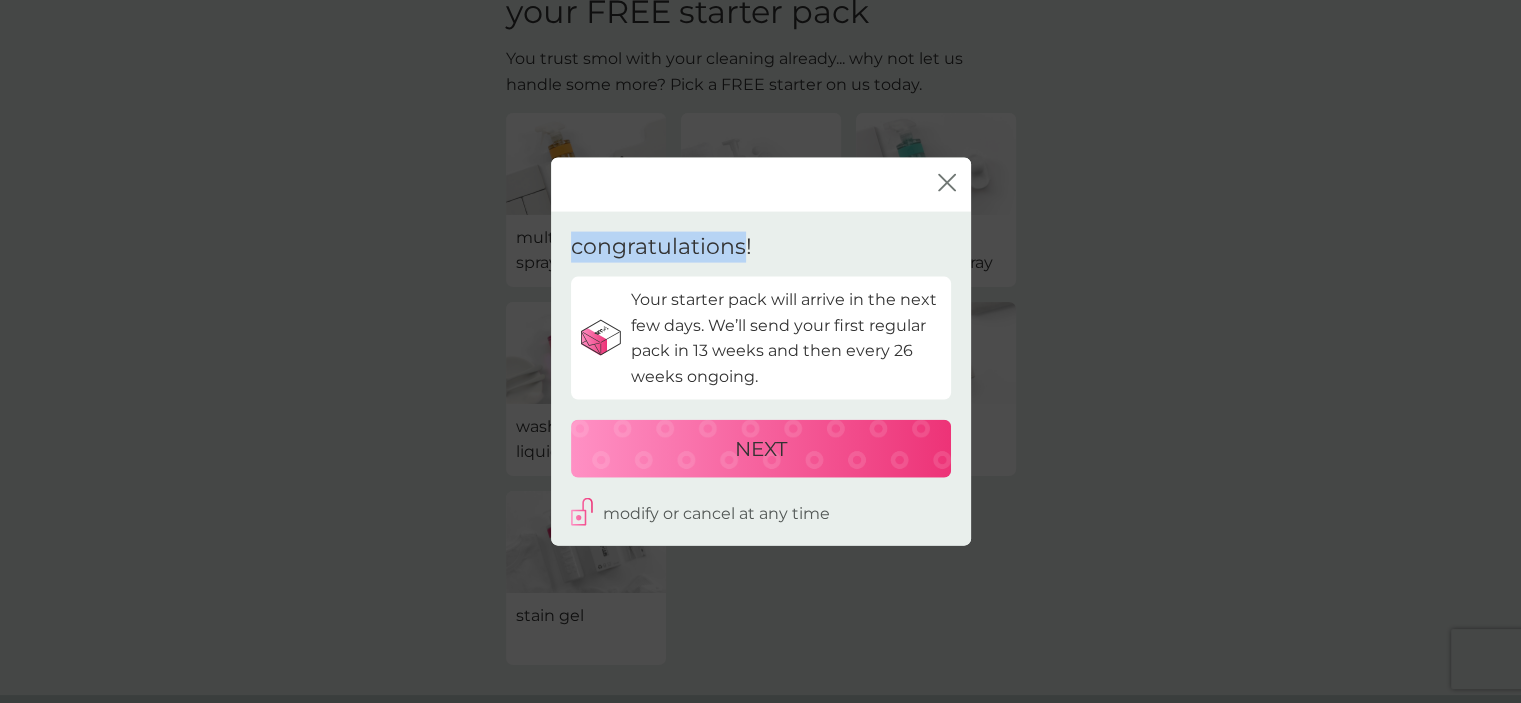 click on "close" at bounding box center [761, 184] 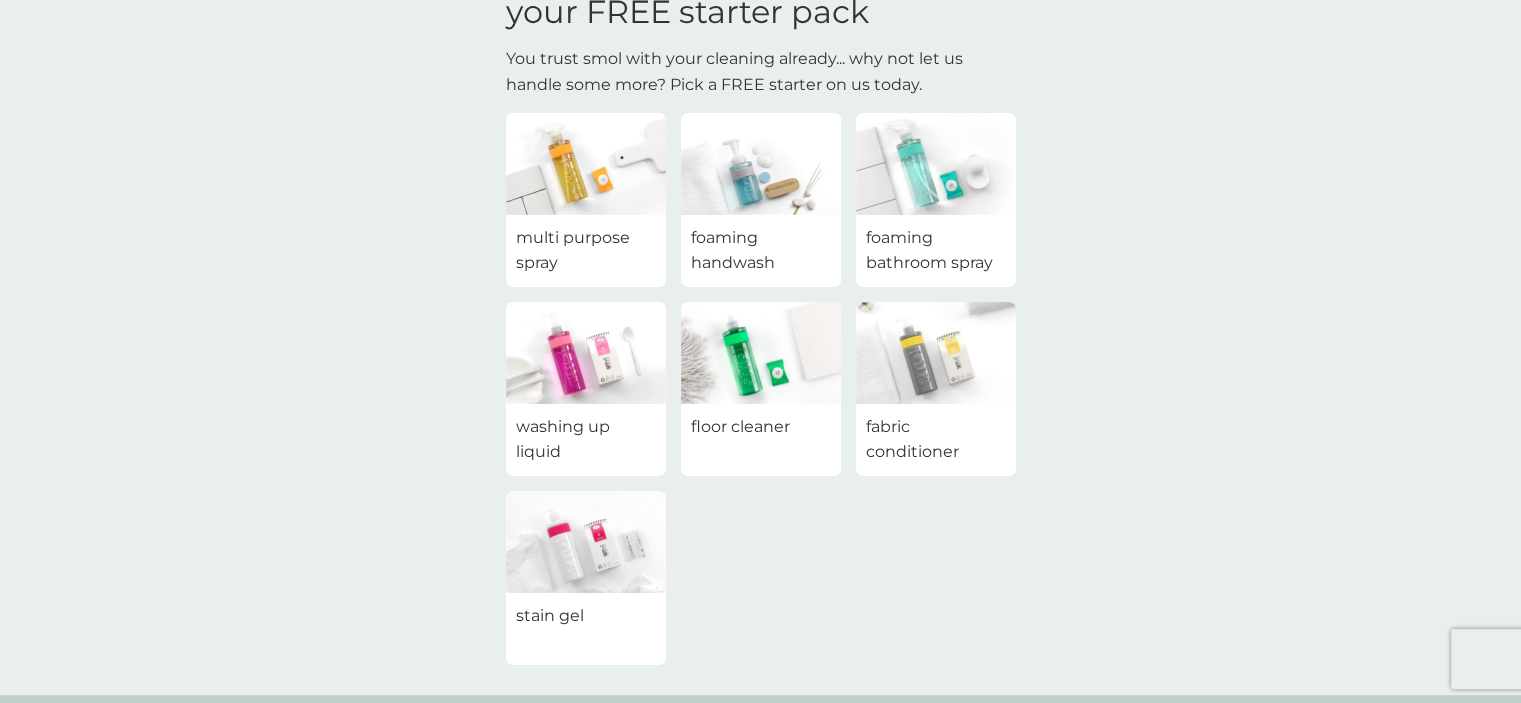 scroll, scrollTop: 0, scrollLeft: 0, axis: both 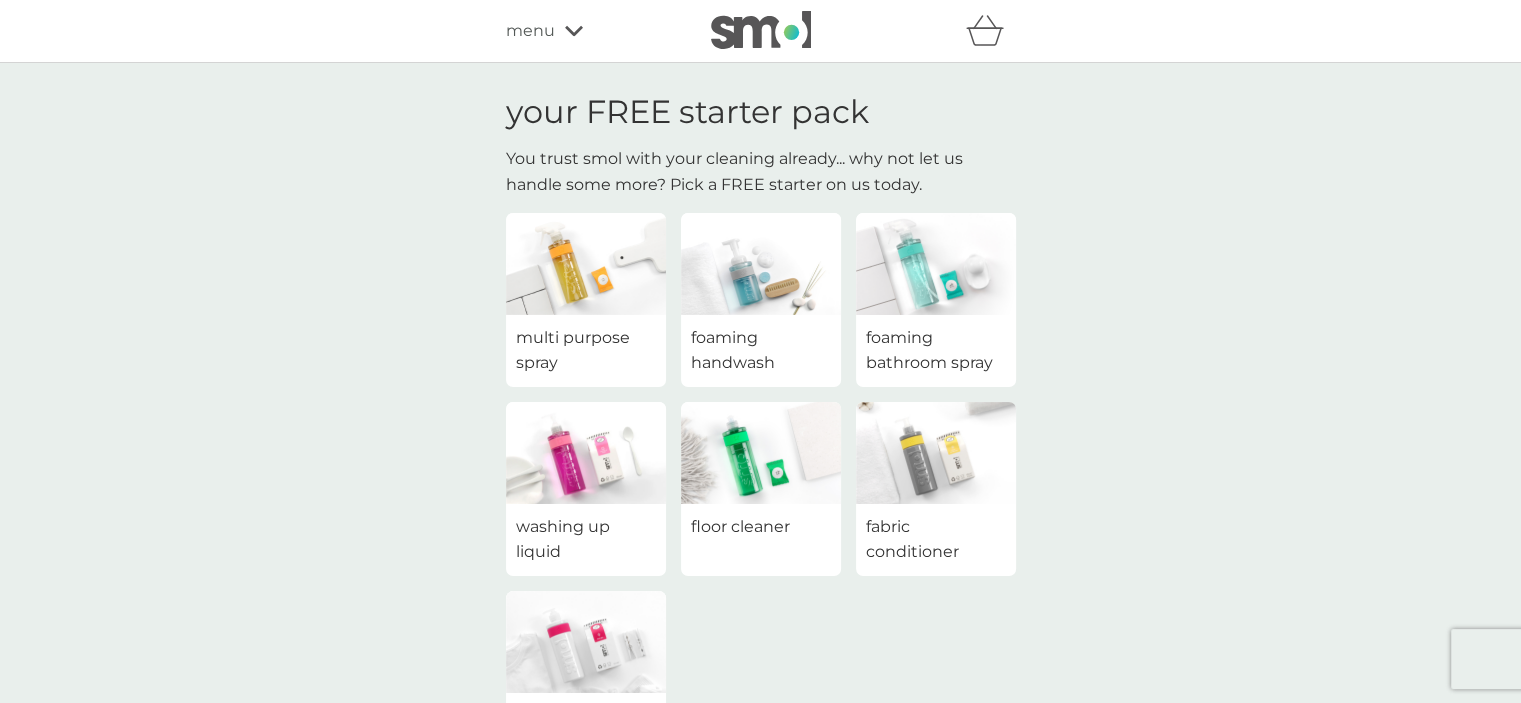 click on "menu" at bounding box center [530, 31] 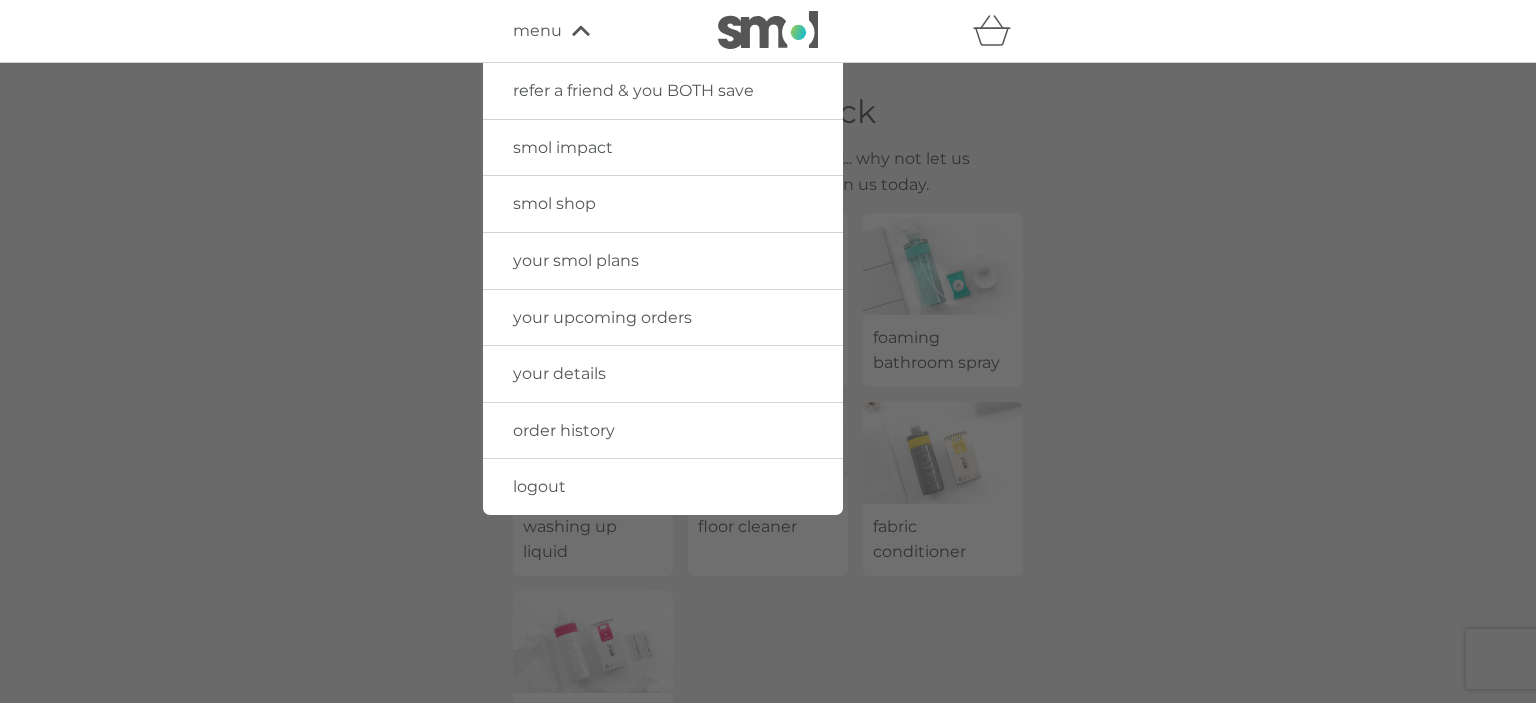 click on "your smol plans" at bounding box center (576, 260) 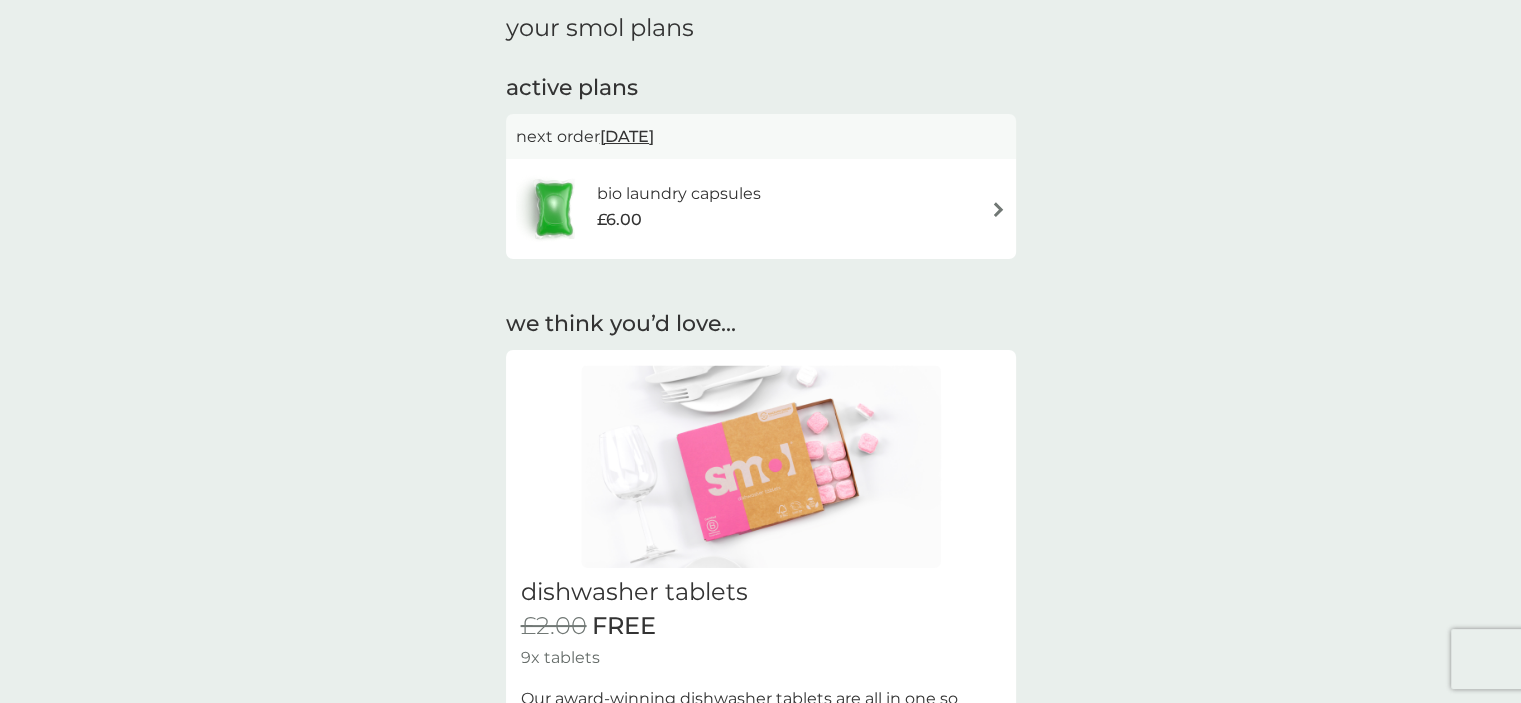 scroll, scrollTop: 0, scrollLeft: 0, axis: both 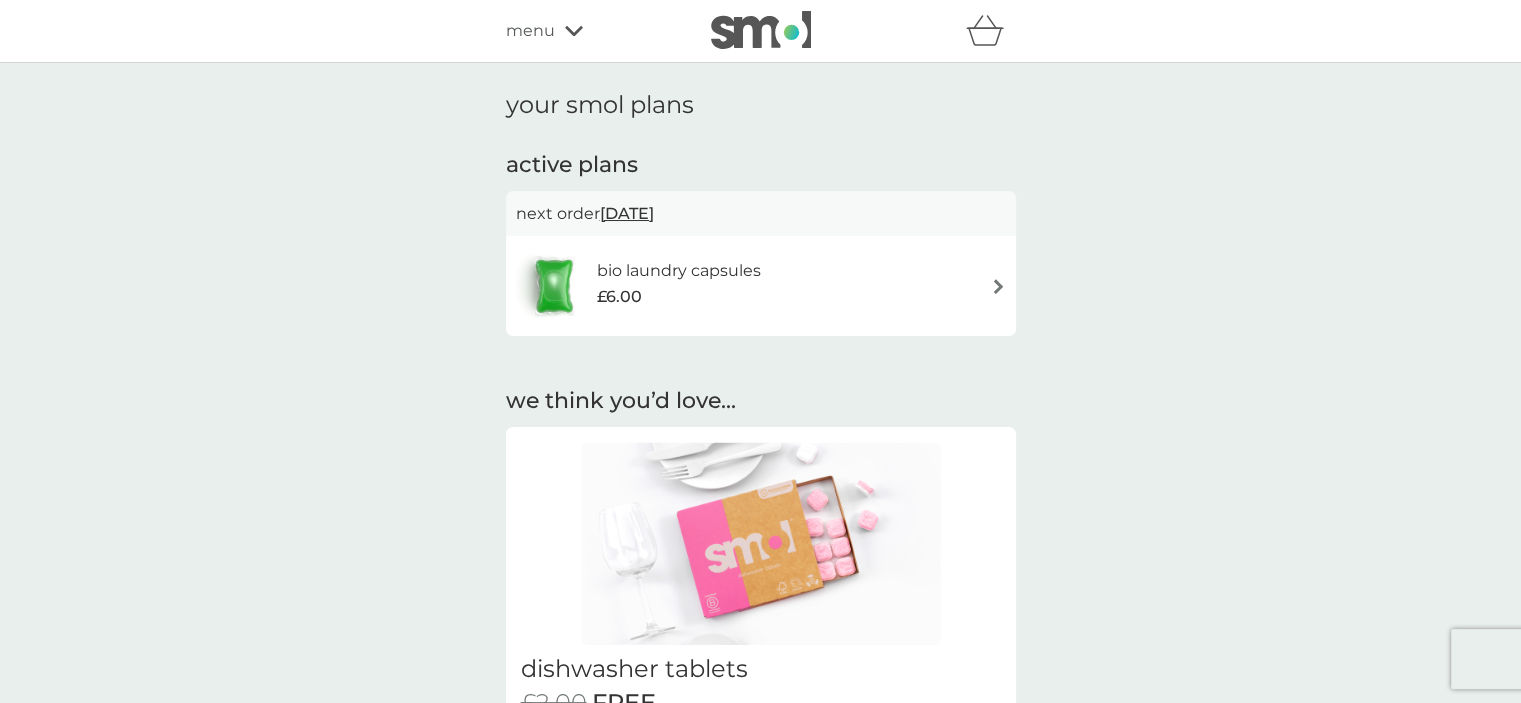 click at bounding box center [998, 286] 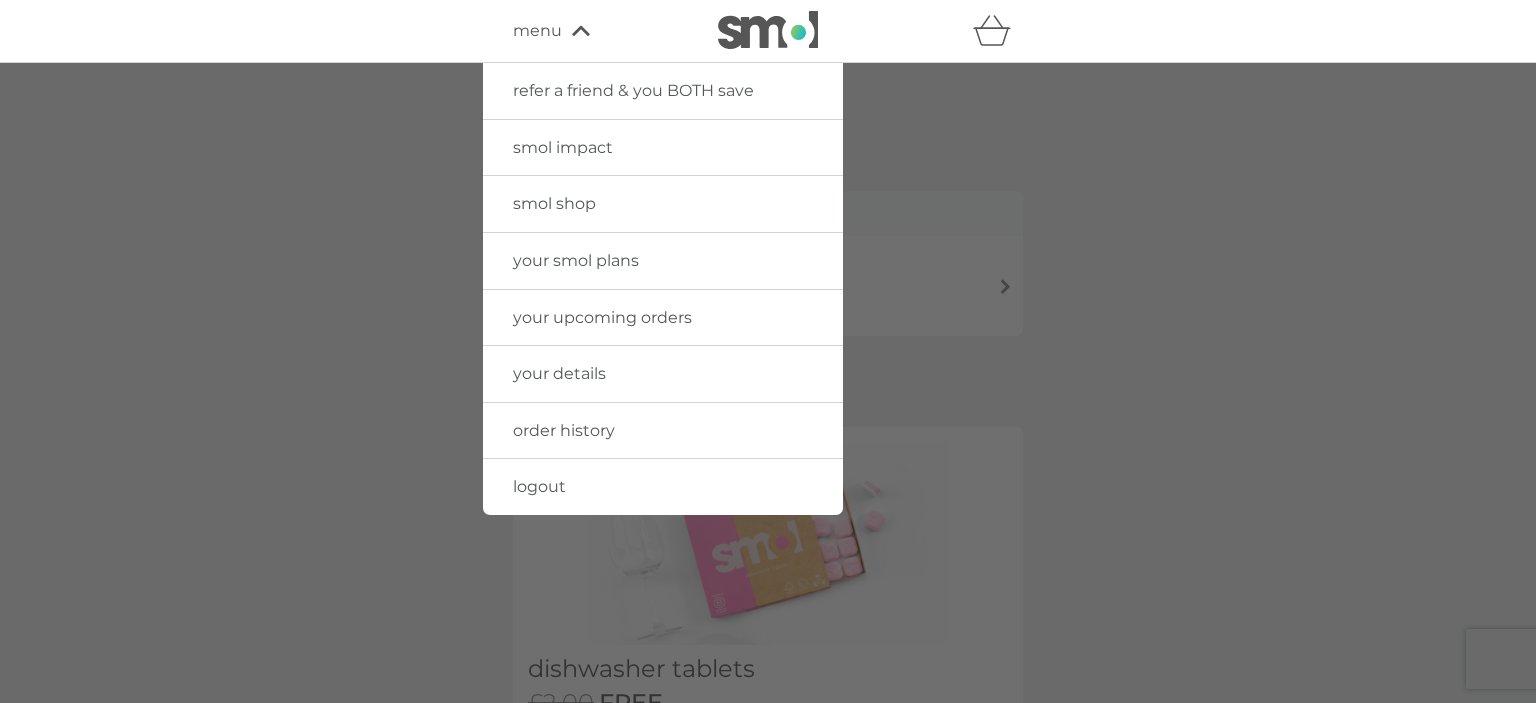 click on "your upcoming orders" at bounding box center (602, 317) 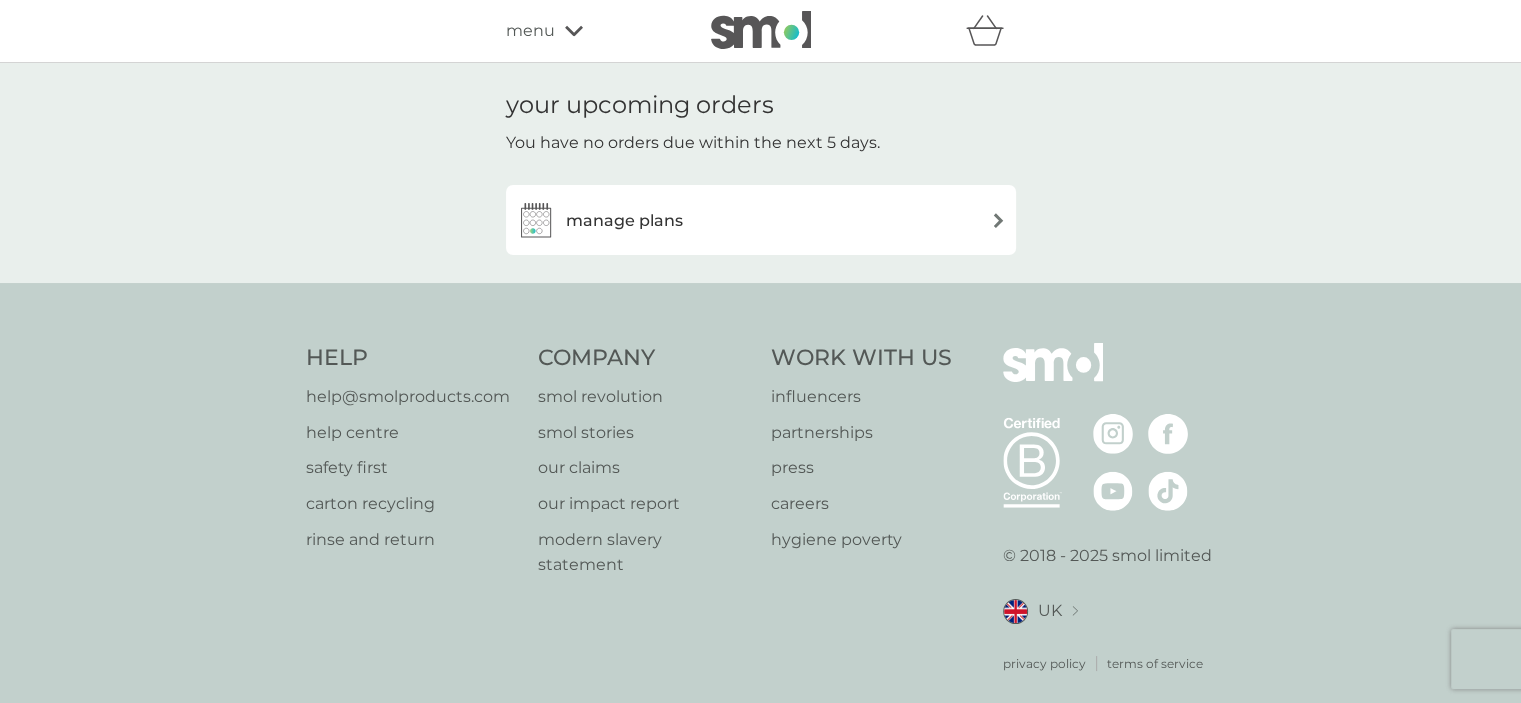 click at bounding box center [998, 220] 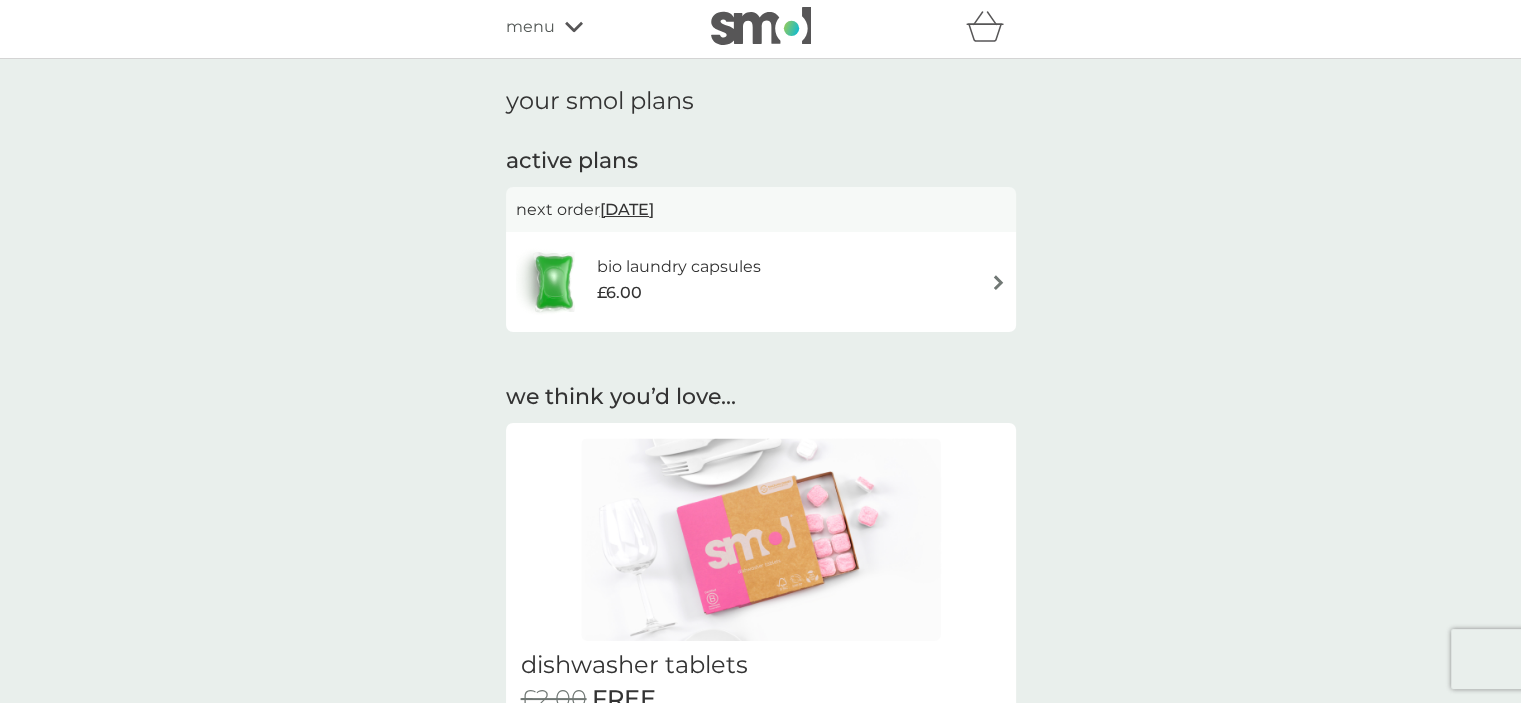 scroll, scrollTop: 0, scrollLeft: 0, axis: both 